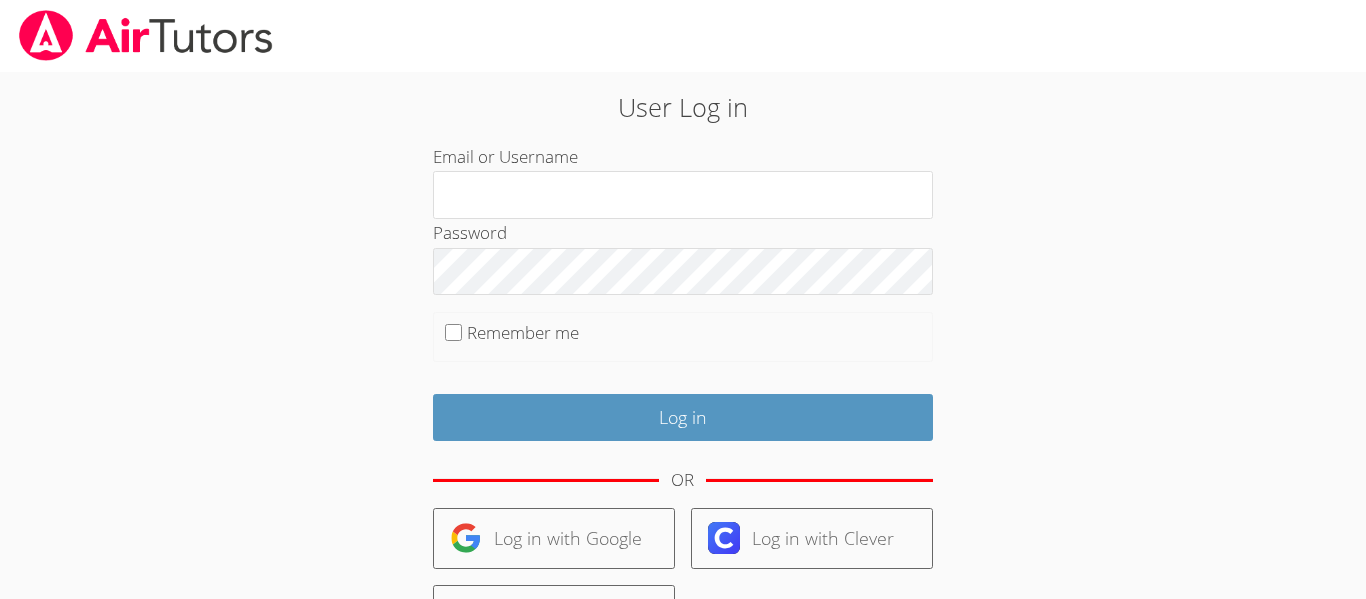scroll, scrollTop: 0, scrollLeft: 0, axis: both 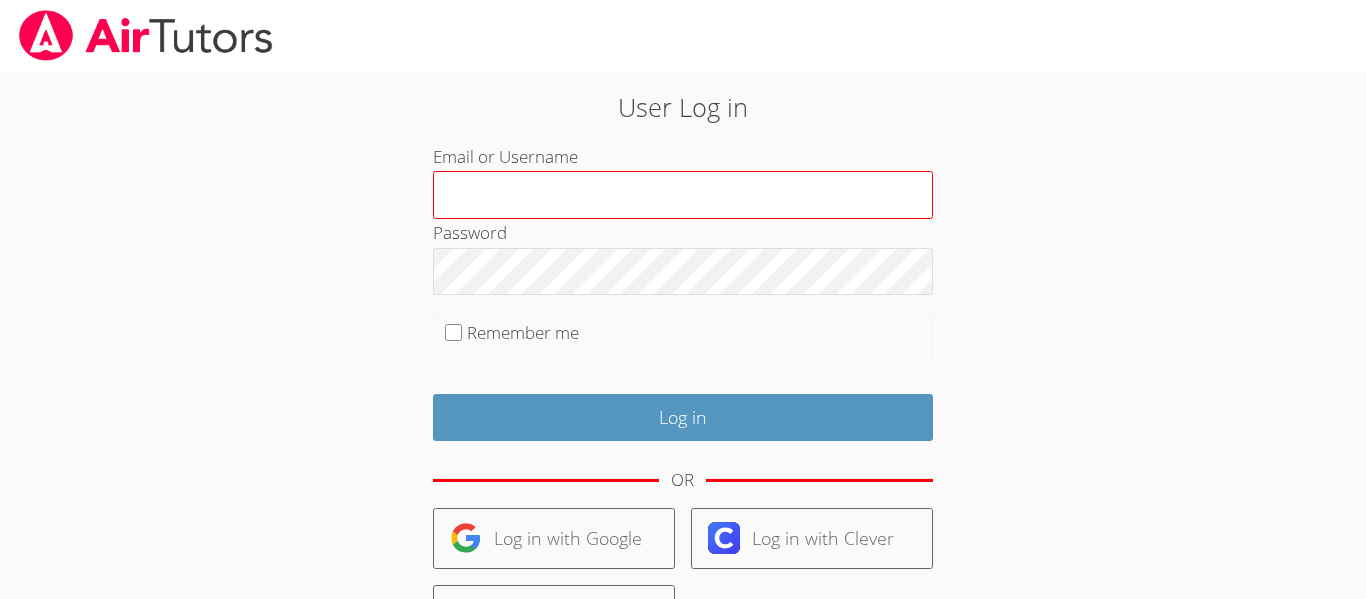click on "Email or Username" at bounding box center (683, 195) 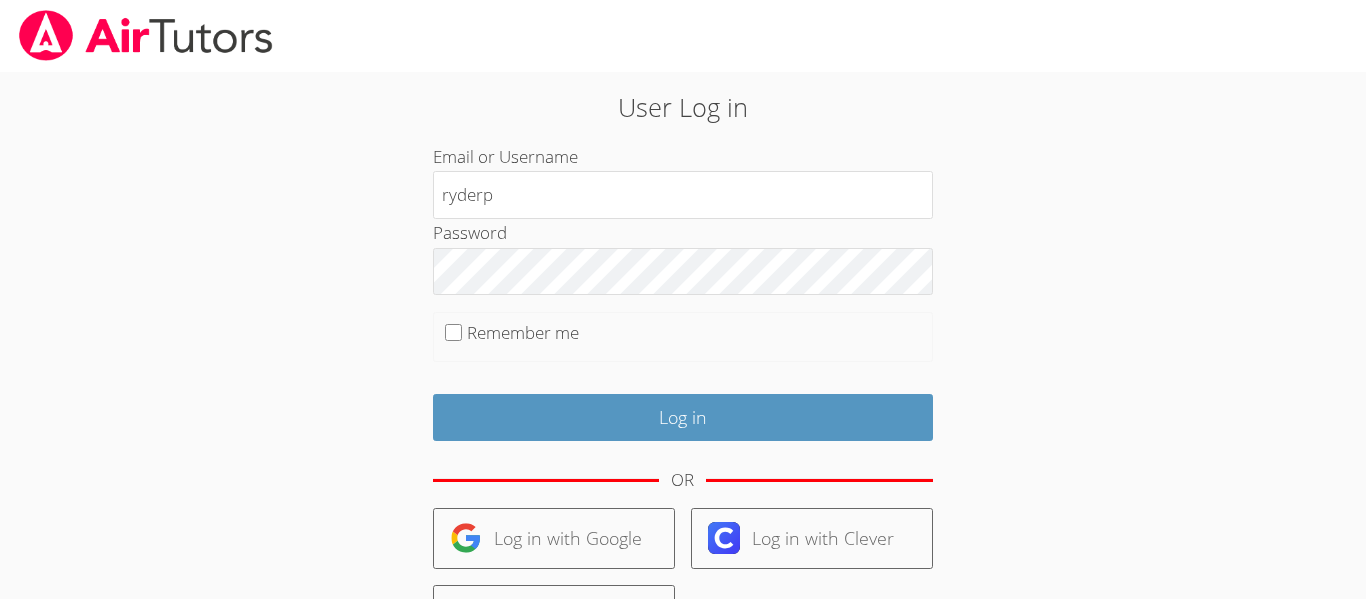 type on "ryderp" 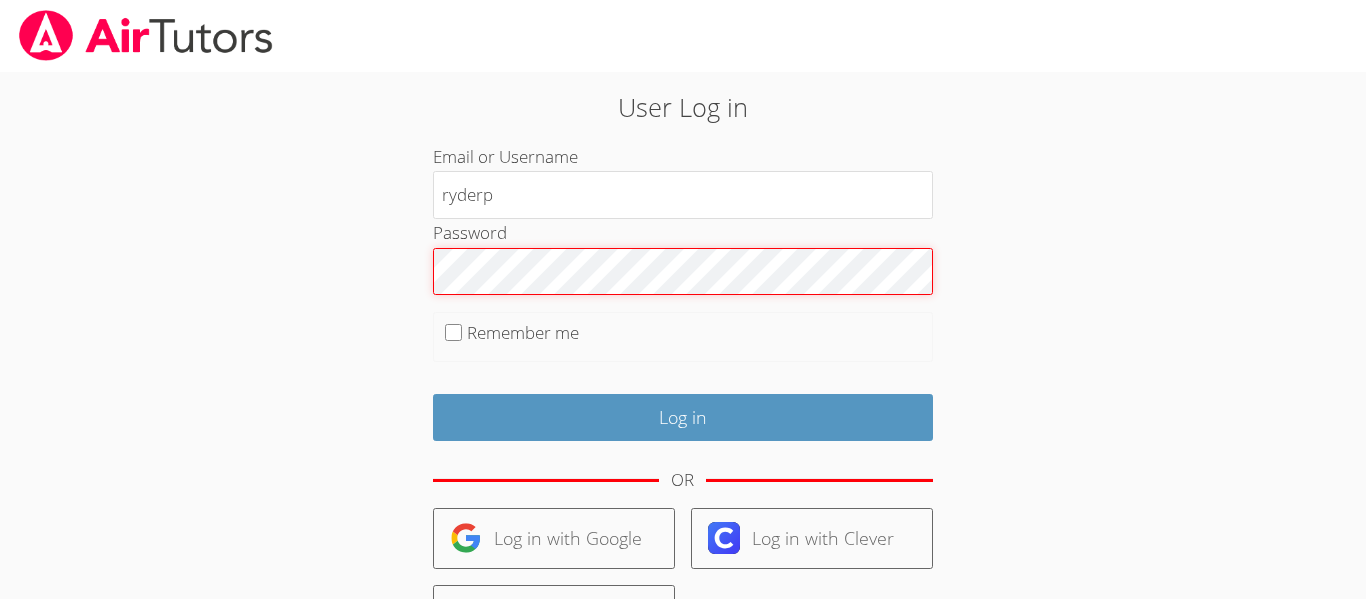 click on "User Log in Email or Username ryderp Password Remember me Log in OR Log in with Google  Log in with Clever  Log in with ClassLink  User Sign Up Trouble Logging In?" at bounding box center [683, 432] 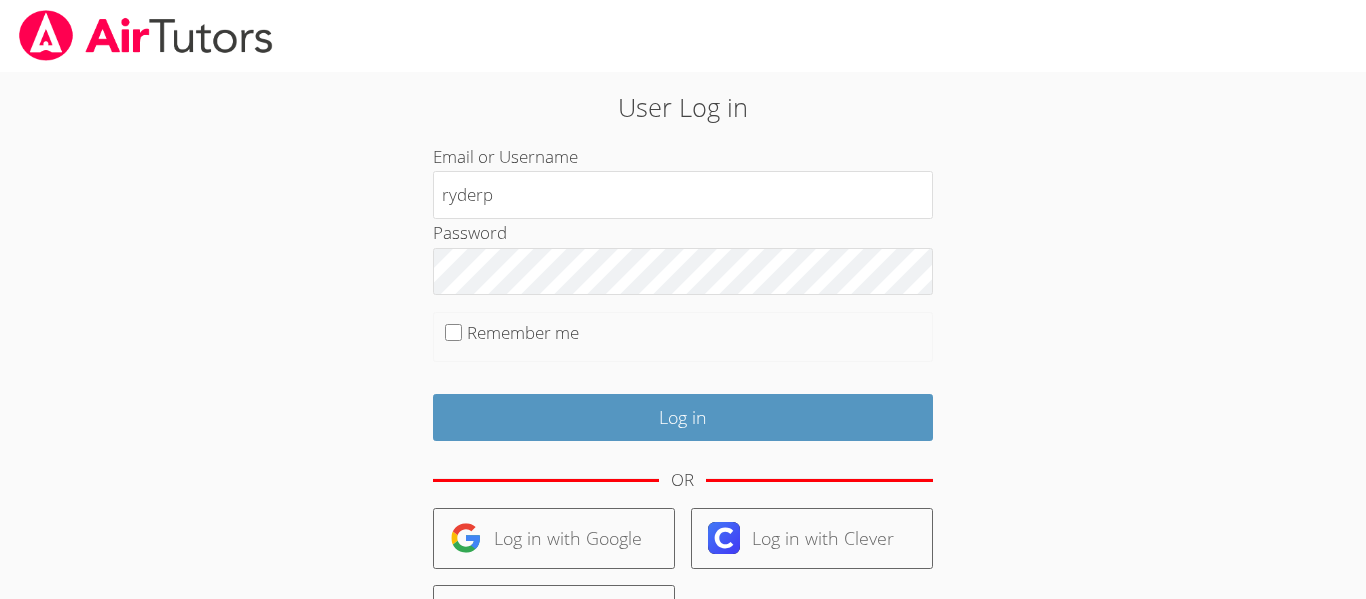 click on "Remember me" at bounding box center [453, 332] 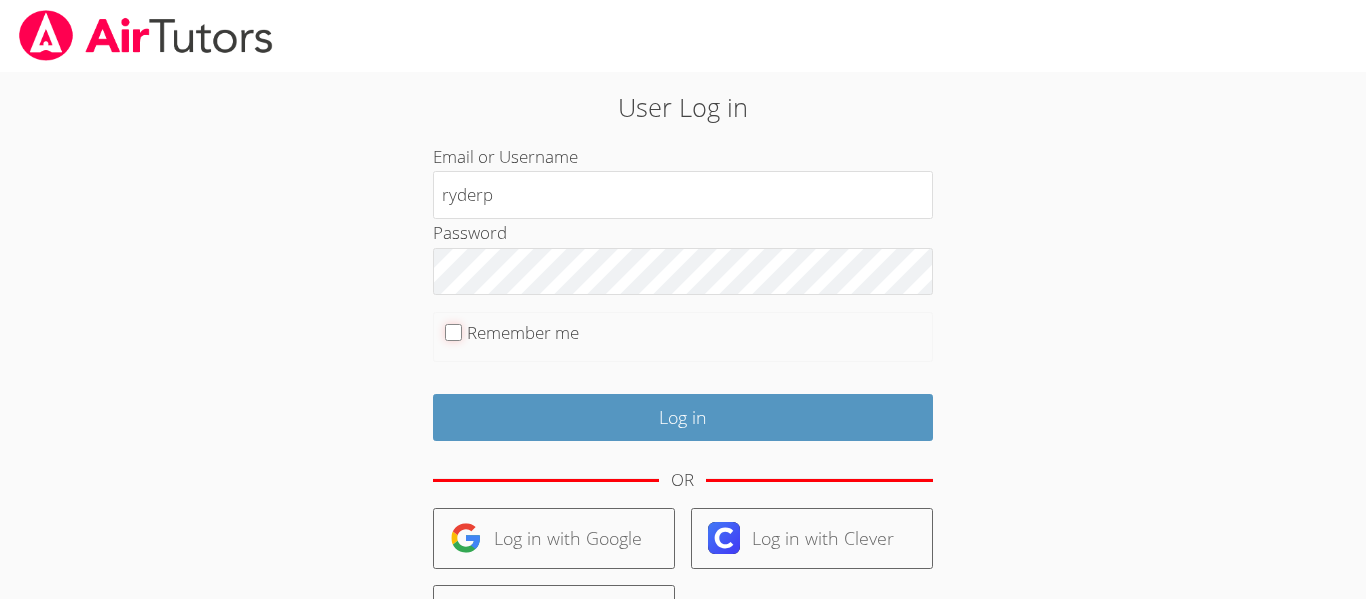 checkbox on "true" 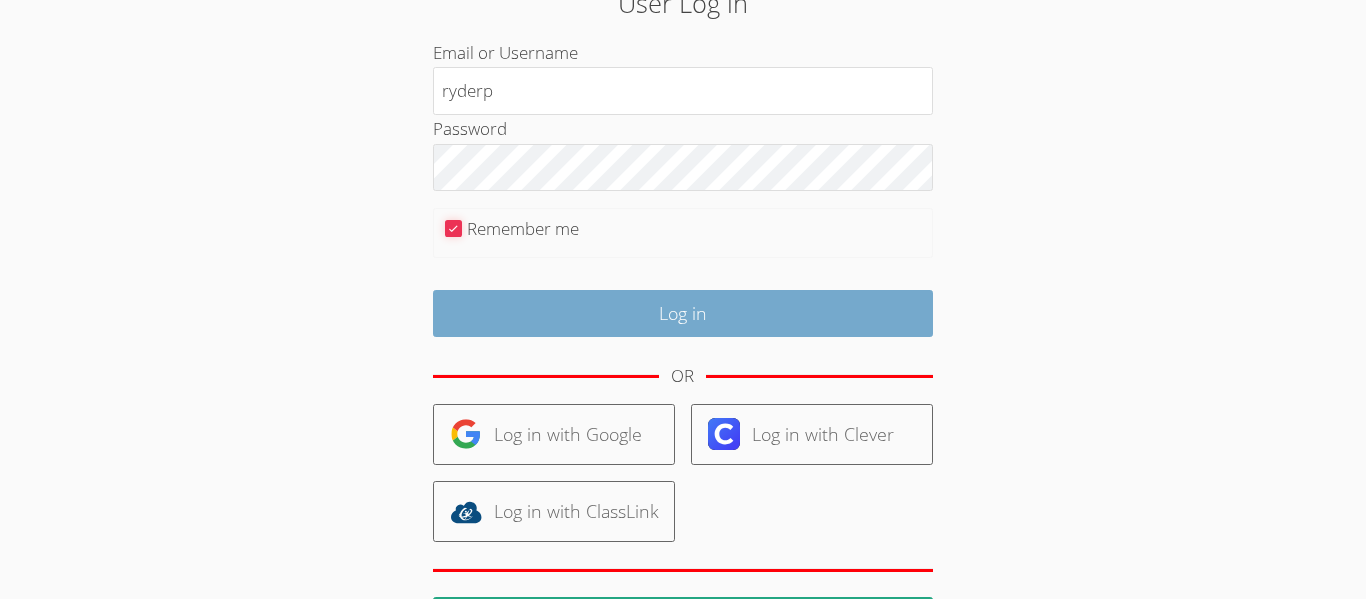 scroll, scrollTop: 106, scrollLeft: 0, axis: vertical 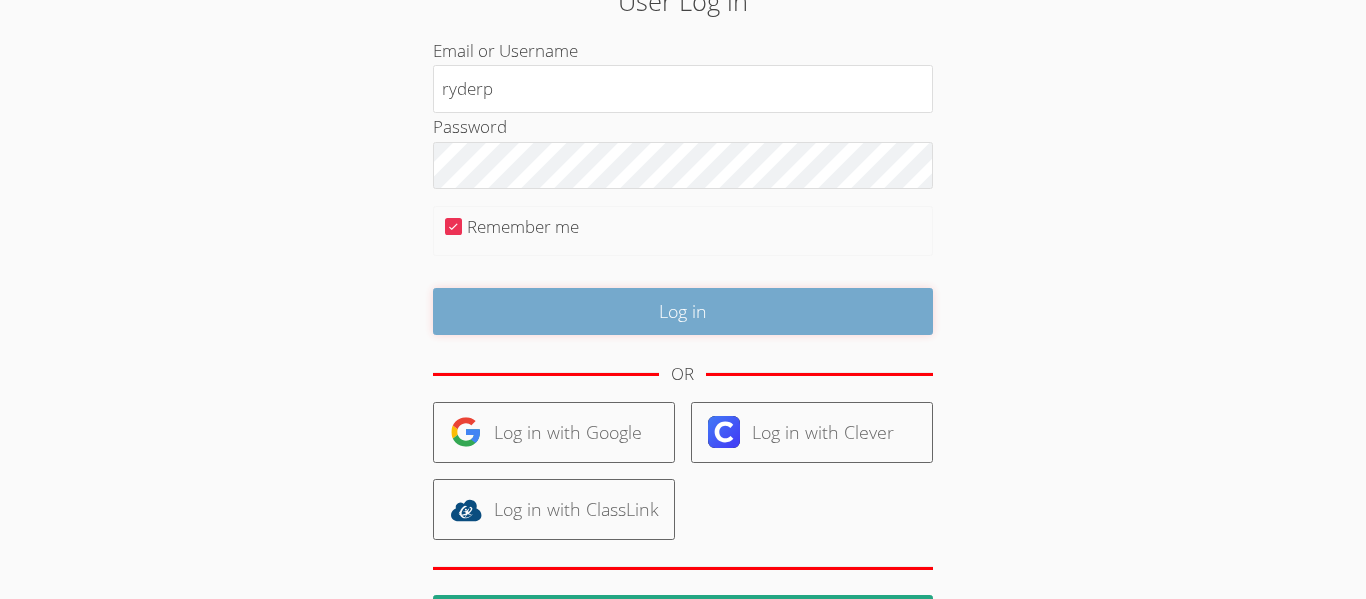 click on "Log in" at bounding box center (683, 311) 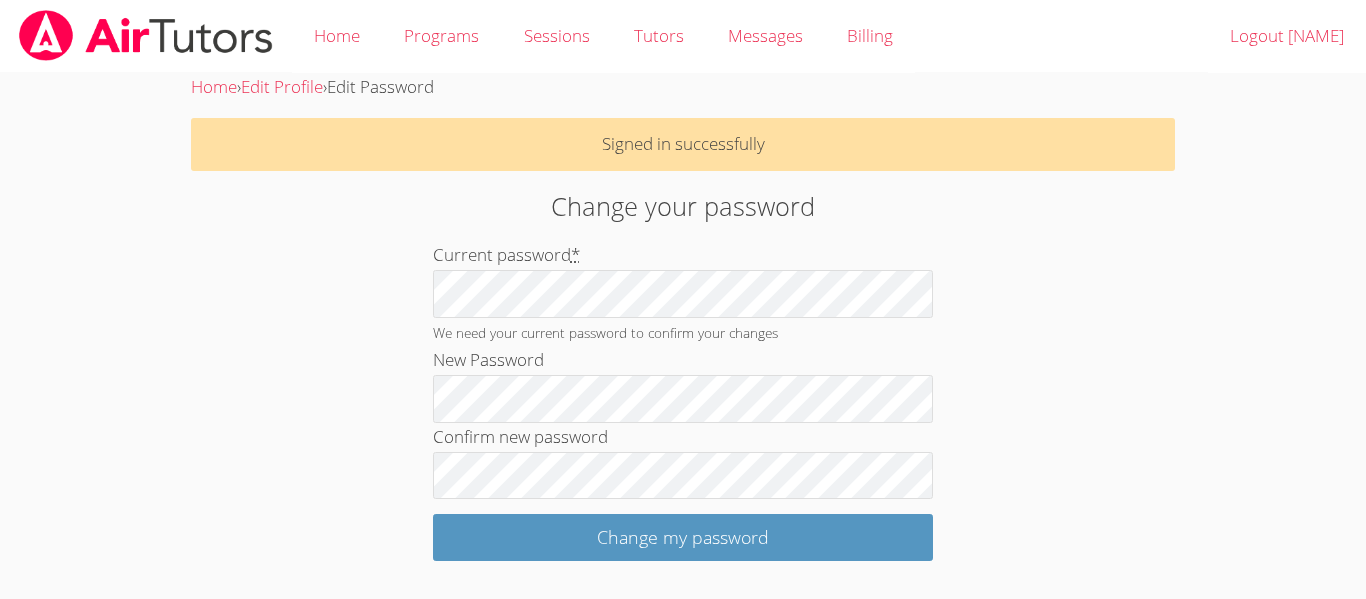 scroll, scrollTop: 0, scrollLeft: 0, axis: both 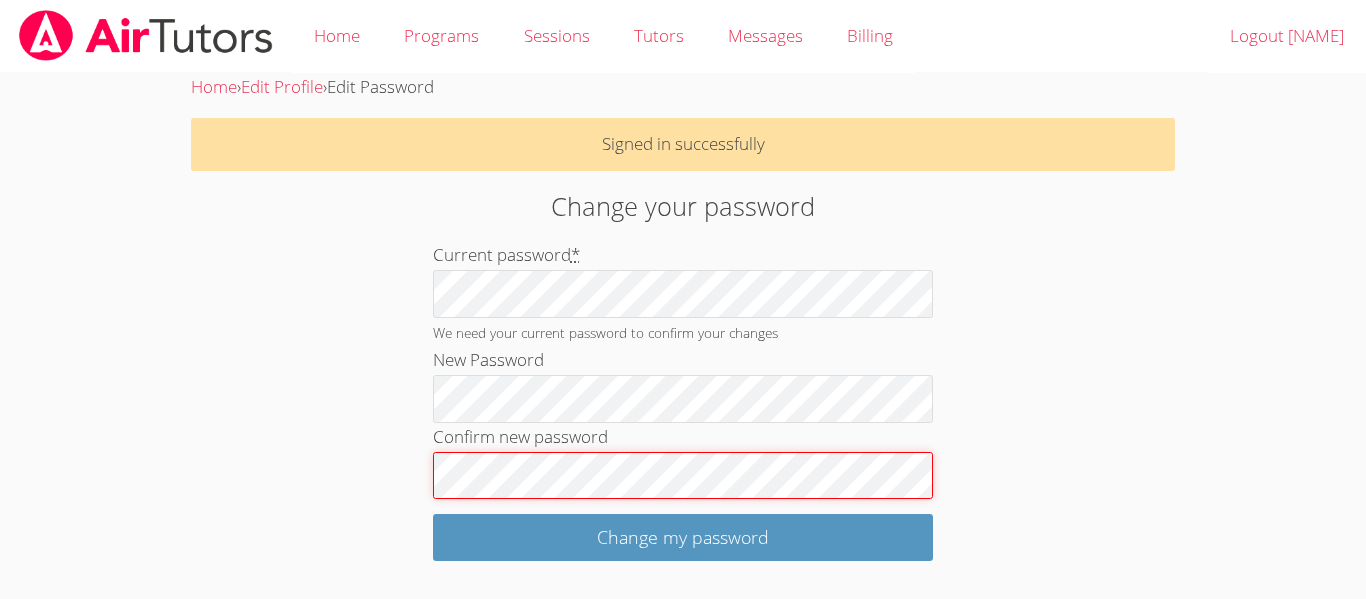 click on "Current password  * We need your current password to confirm your changes New Password Confirm new password Change my password" at bounding box center (683, 401) 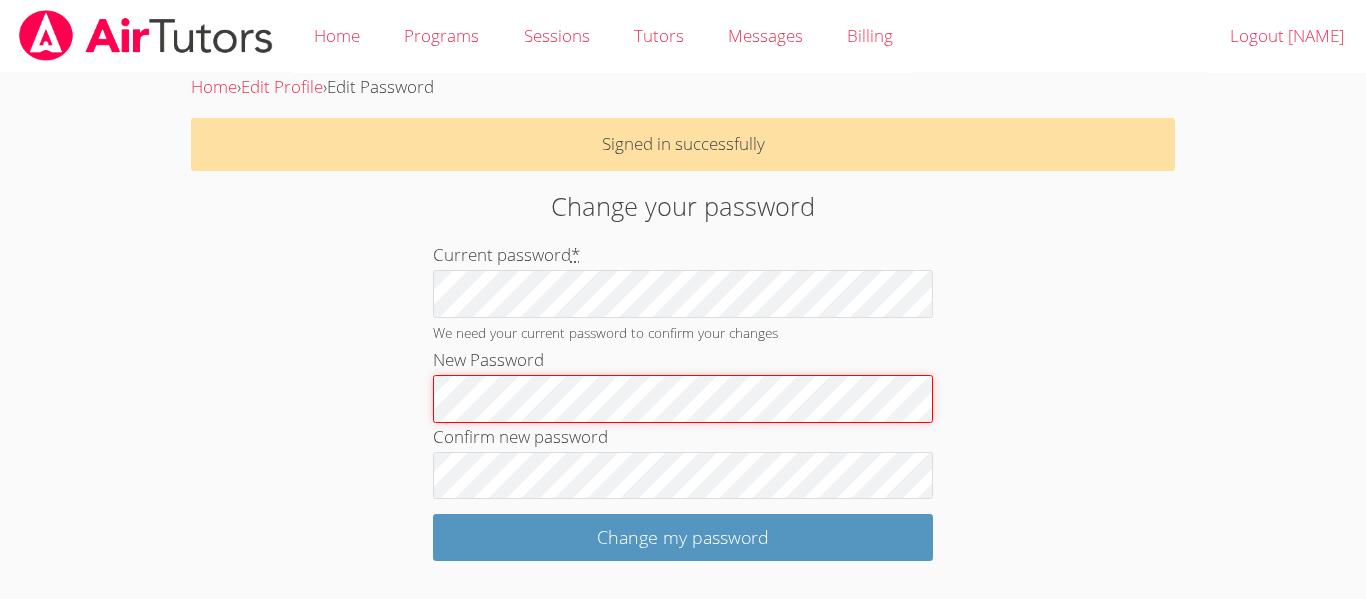 click on "Change your password Current password  * We need your current password to confirm your changes New Password Confirm new password Change my password" at bounding box center (683, 374) 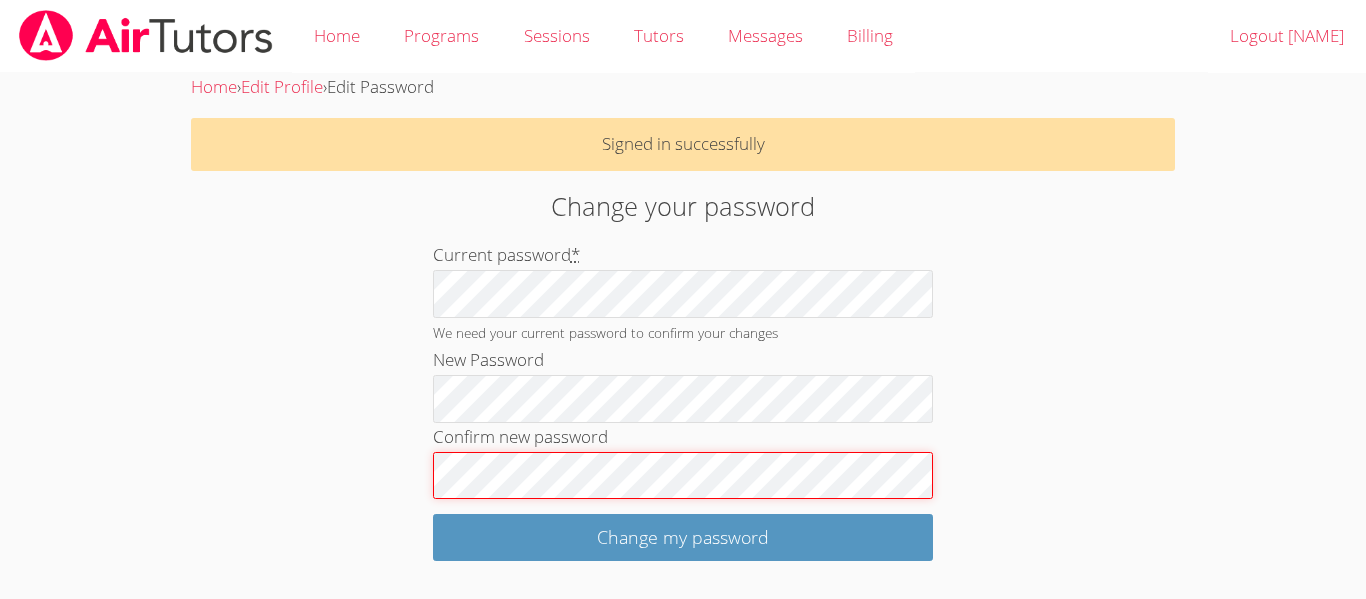 click on "Change your password Current password  * We need your current password to confirm your changes New Password Confirm new password Change my password" at bounding box center (683, 374) 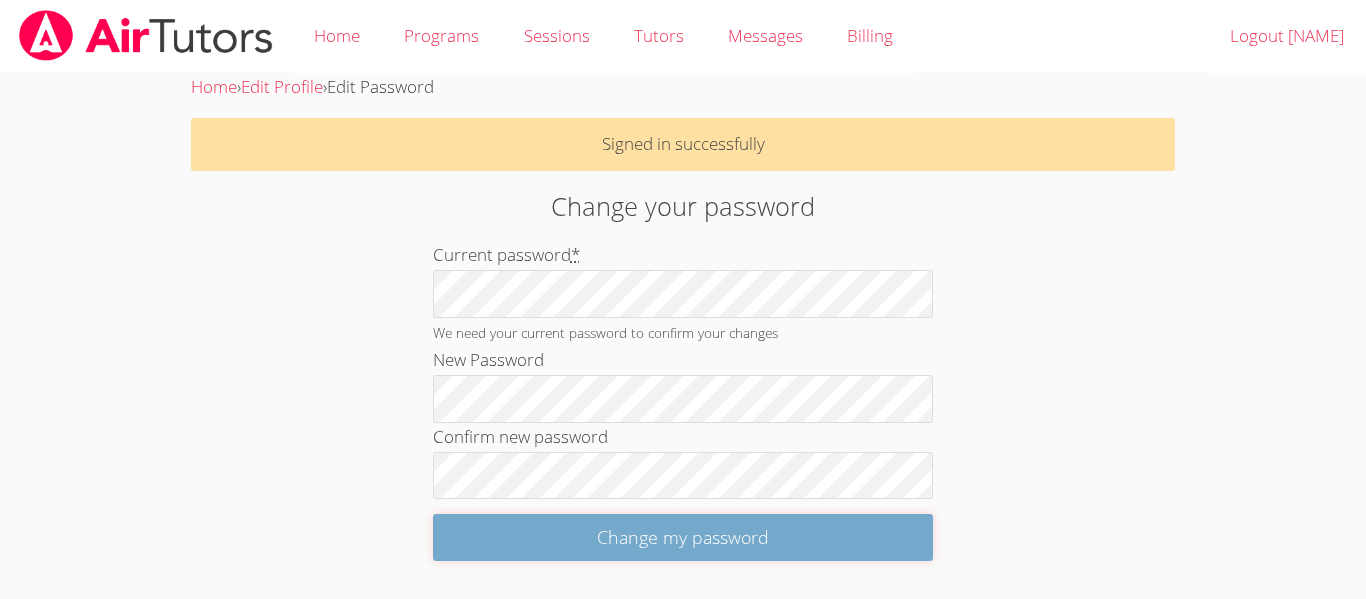 click on "Change my password" at bounding box center (683, 537) 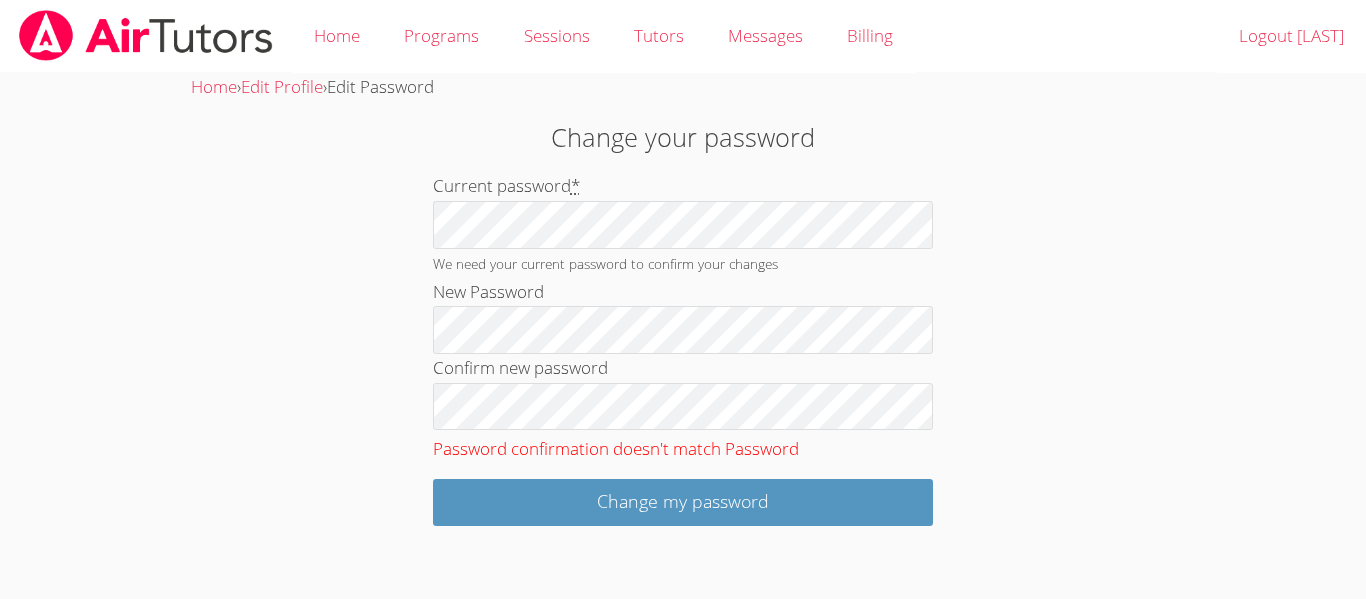 scroll, scrollTop: 0, scrollLeft: 0, axis: both 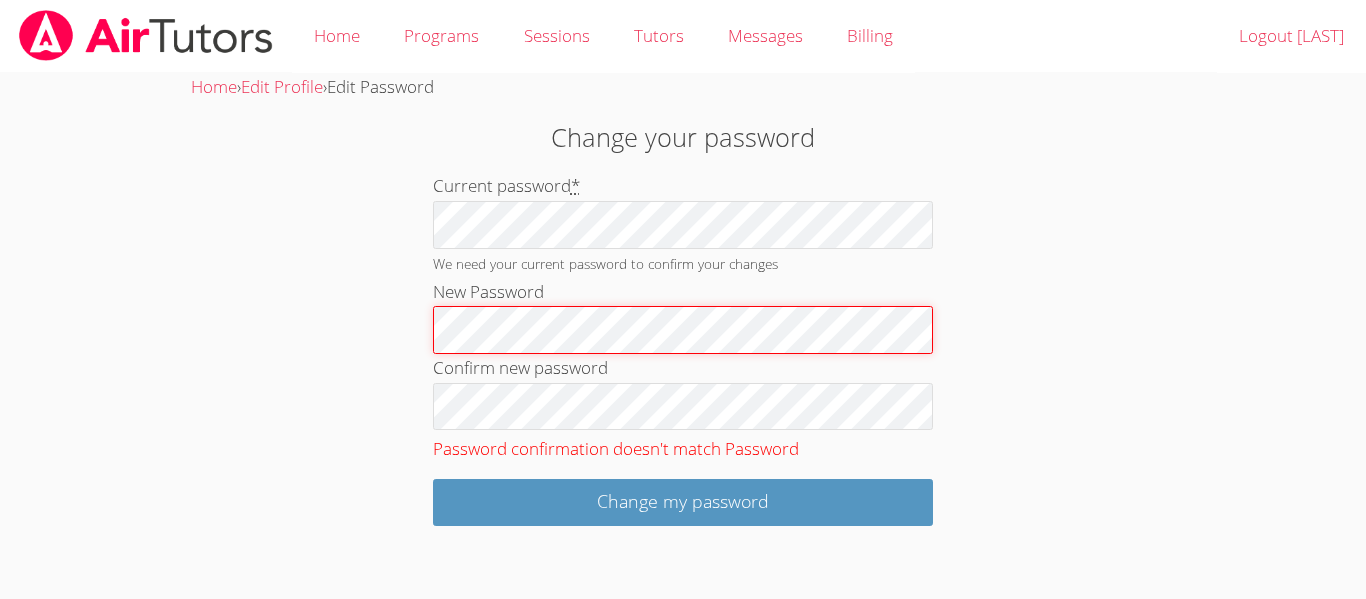 click on "Change your password Current password  * We need your current password to confirm your changes New Password Confirm new password Password confirmation doesn't match Password Change my password" at bounding box center [683, 322] 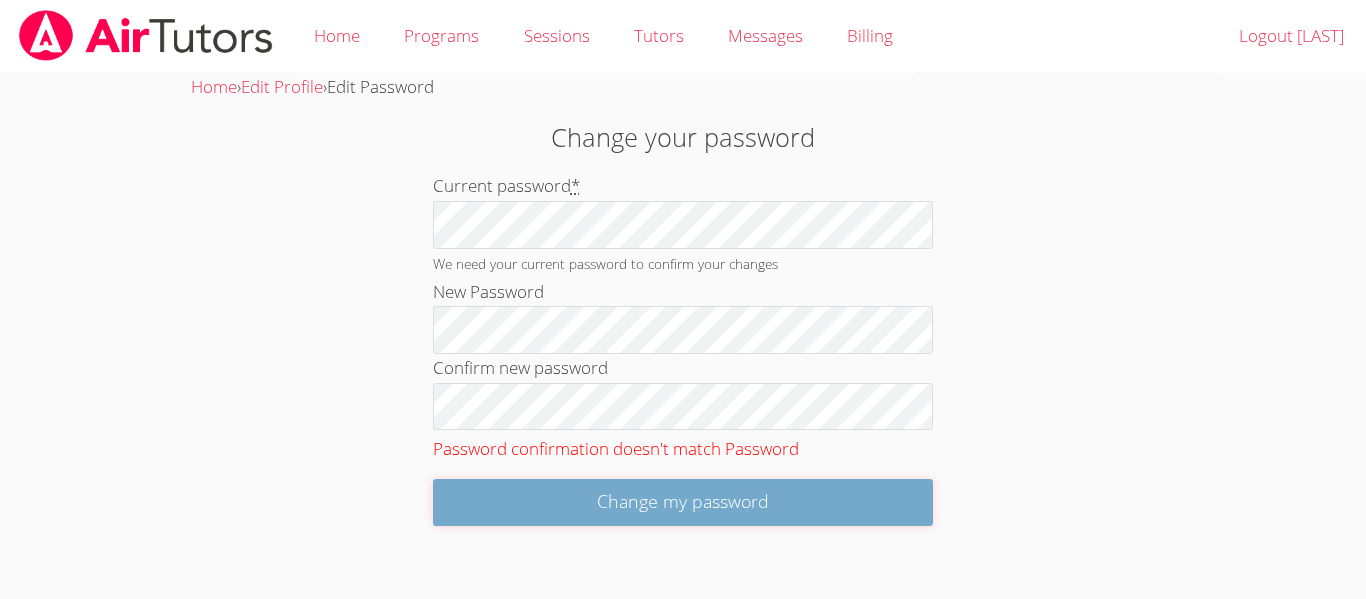 click on "Change my password" at bounding box center [683, 502] 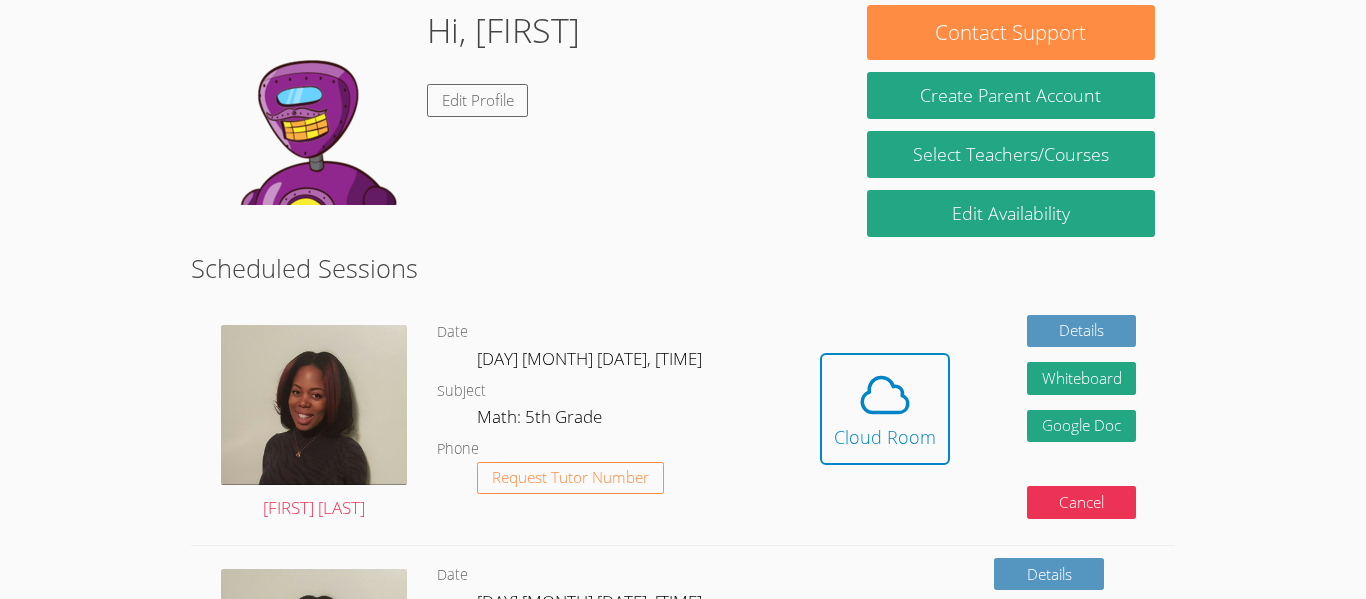 scroll, scrollTop: 228, scrollLeft: 0, axis: vertical 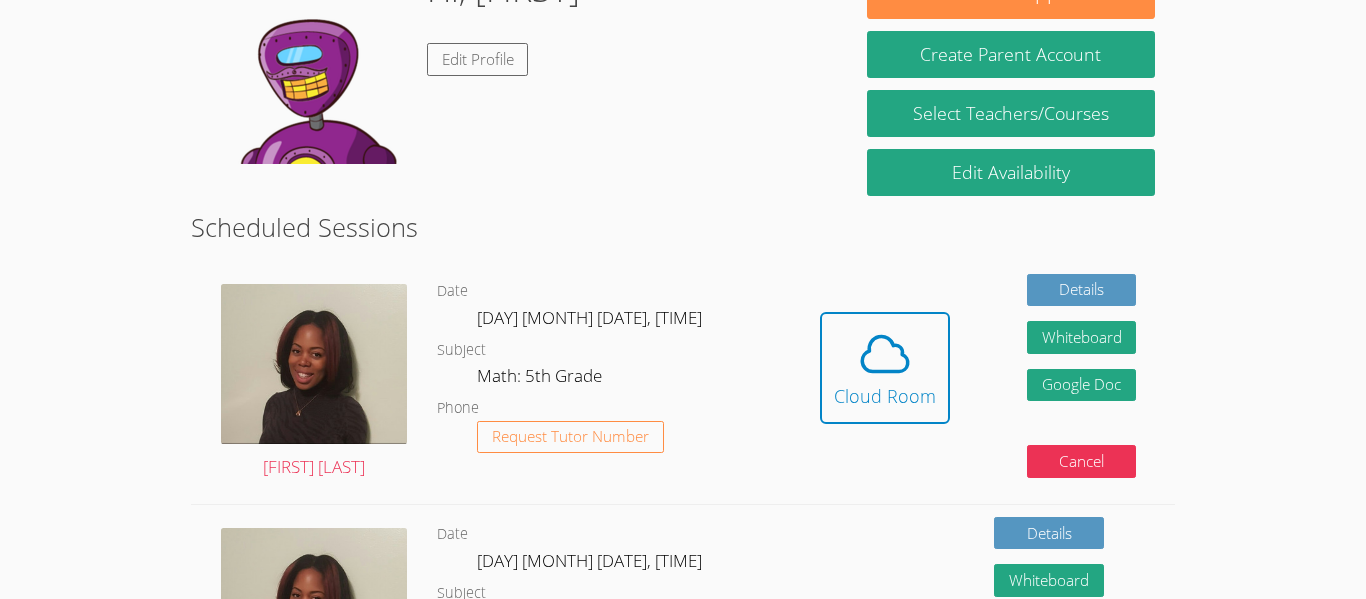 click on "Your account has been updated successfully Hi, [FIRST] Edit Profile Contact Support Create Parent Account Select Teachers/Courses Edit Availability Scheduled Sessions [FIRST] [LAST] Date [DAY] [MONTH] [DATE], [TIME] Subject Math: 5th Grade Phone Request Tutor Number Hidden Cloud Room Details Whiteboard Hidden Google Doc   Cancel [FIRST] [LAST] Date [DAY] [MONTH] [DATE], [TIME] Subject Math: 5th Grade Phone Request Tutor Number Details Whiteboard Hidden Google Doc   Cancel [FIRST] [LAST] Date [DAY] [MONTH] [DATE], [TIME] Subject Math: 5th Grade Phone Request Tutor Number Details Whiteboard Hidden Google Doc   Cancel [FIRST] [LAST] Date [DAY] [MONTH] [DATE], [TIME] Subject Math: 5th Grade Phone Request Tutor Number Details Whiteboard Hidden Google Doc   Cancel [FIRST] [LAST] Date [DAY] [MONTH] [DATE], [TIME] Subject Math: 5th Grade Phone Request Tutor Number Details   Cancel [FIRST] [LAST] Date [DAY] [MONTH] [DATE], [TIME] Subject Math: 5th Grade Phone Request Tutor Number Details   Cancel Date Subject Phone" at bounding box center [683, 1066] 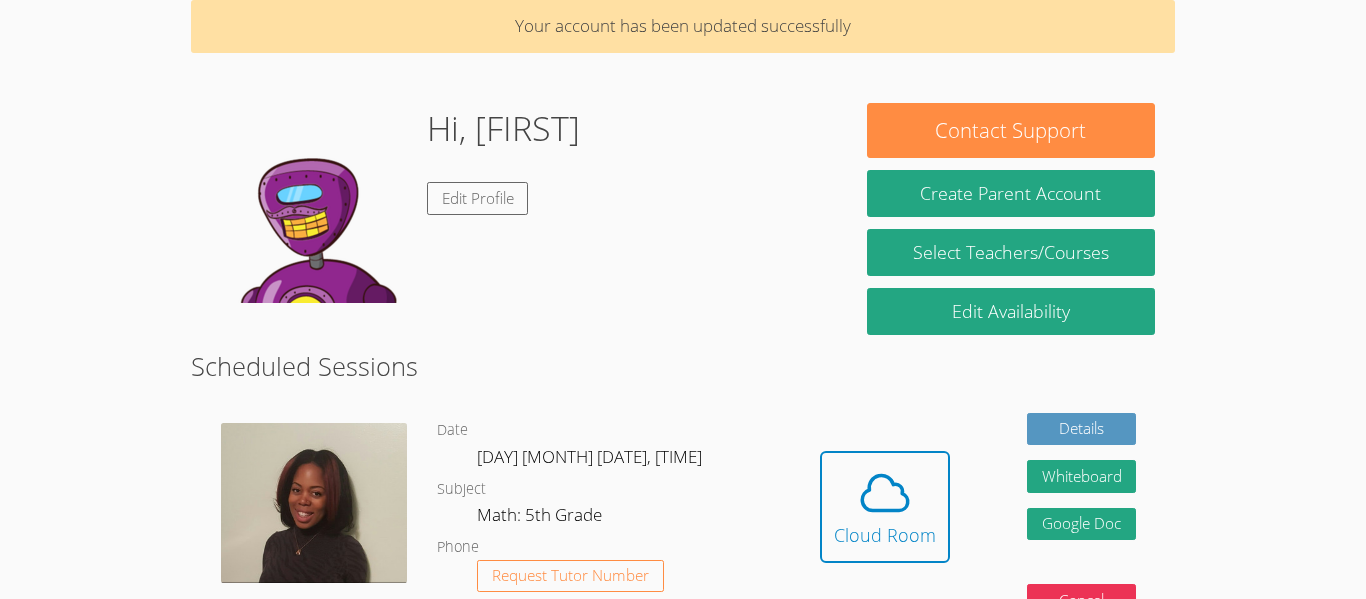 scroll, scrollTop: 98, scrollLeft: 0, axis: vertical 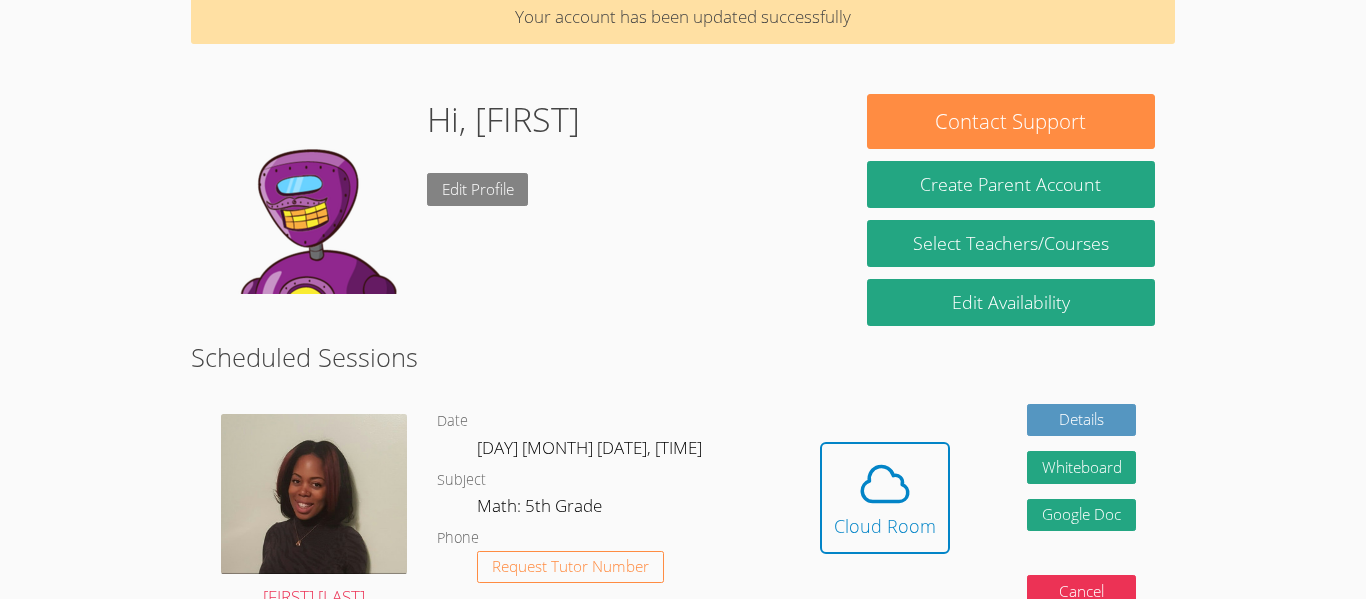 click on "Edit Profile" at bounding box center (478, 189) 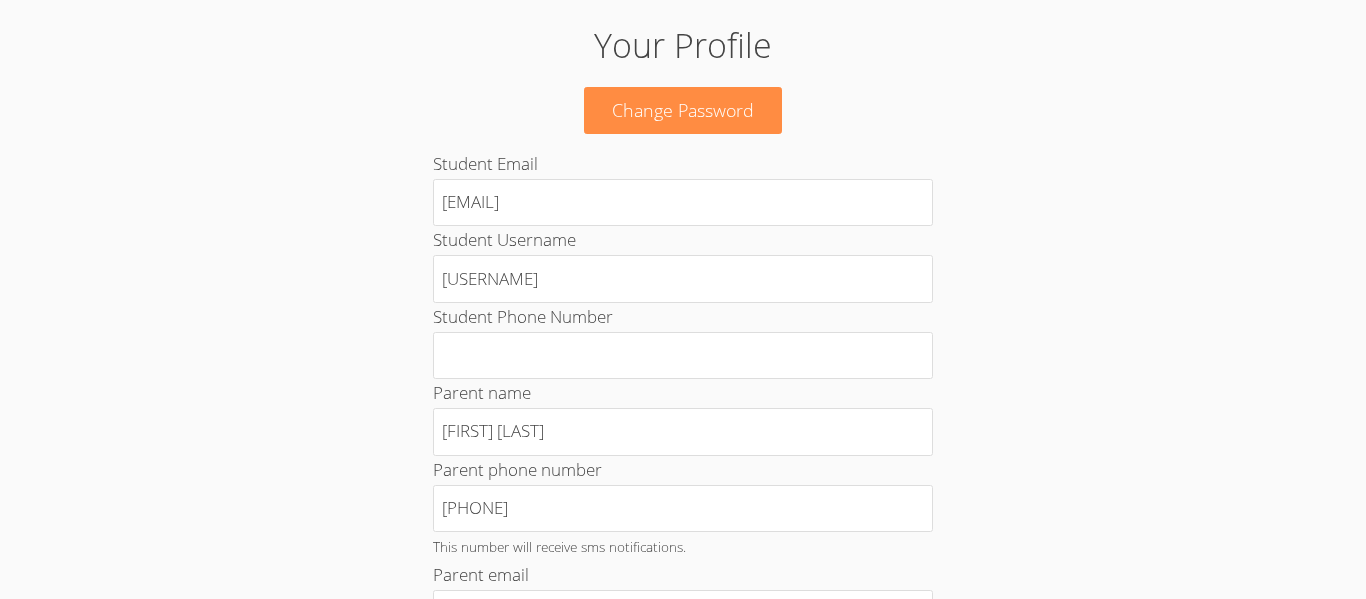 scroll, scrollTop: 0, scrollLeft: 0, axis: both 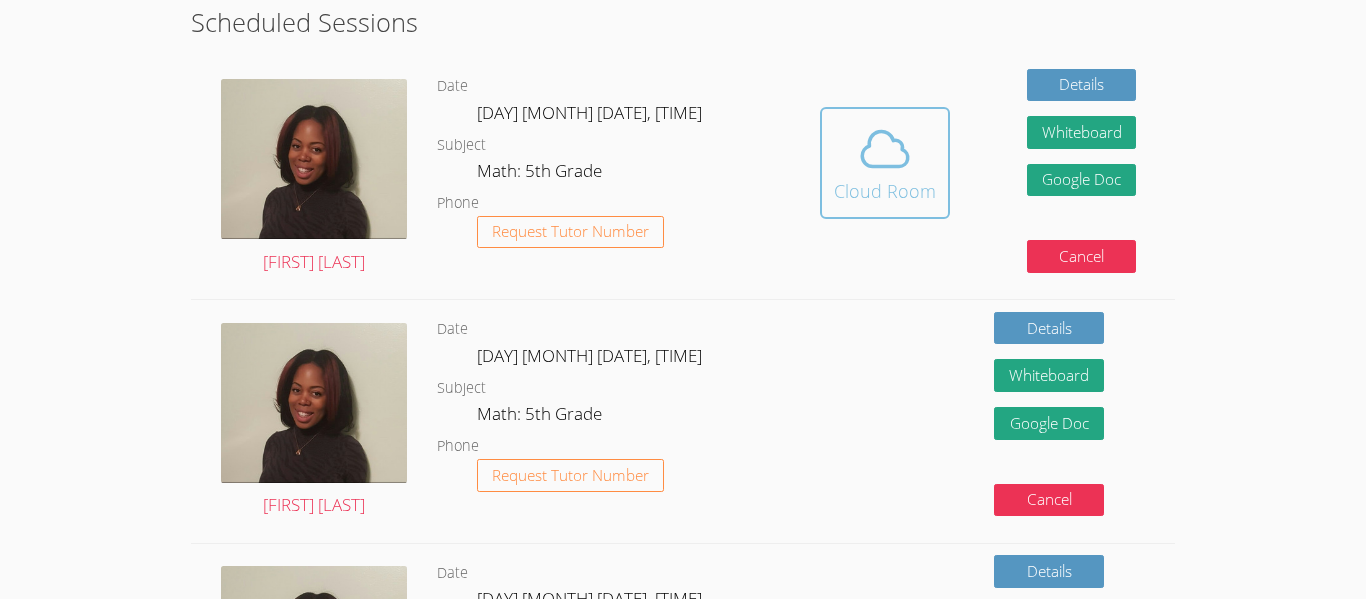 click 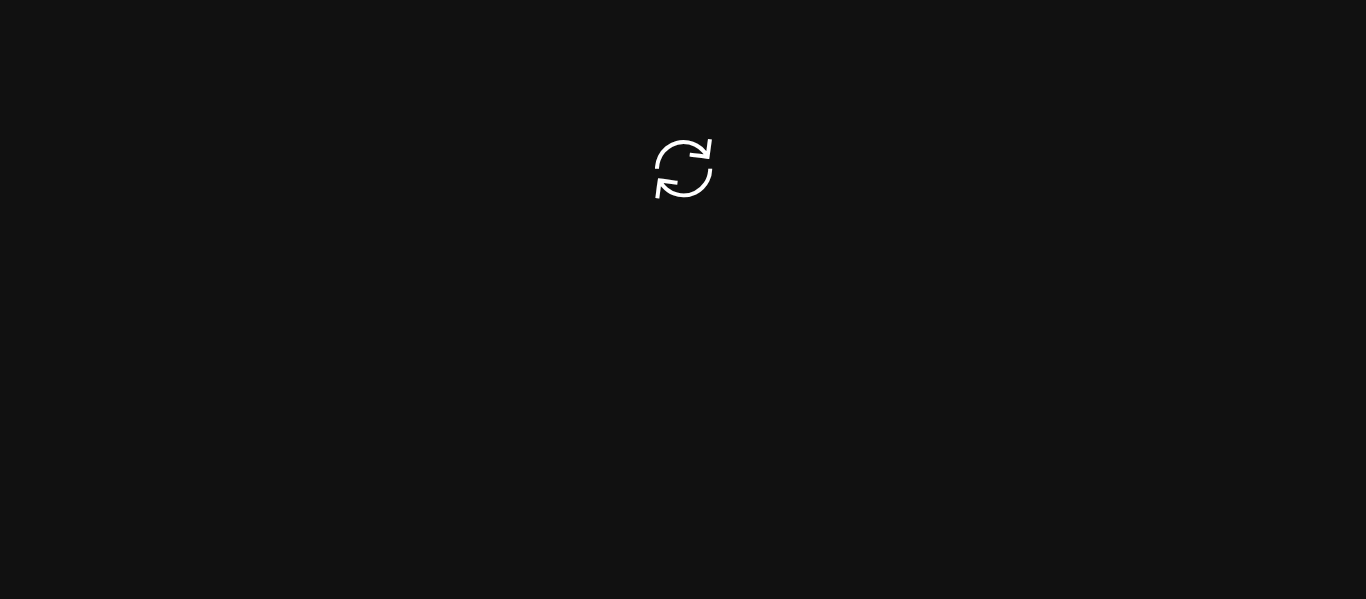 scroll, scrollTop: 0, scrollLeft: 0, axis: both 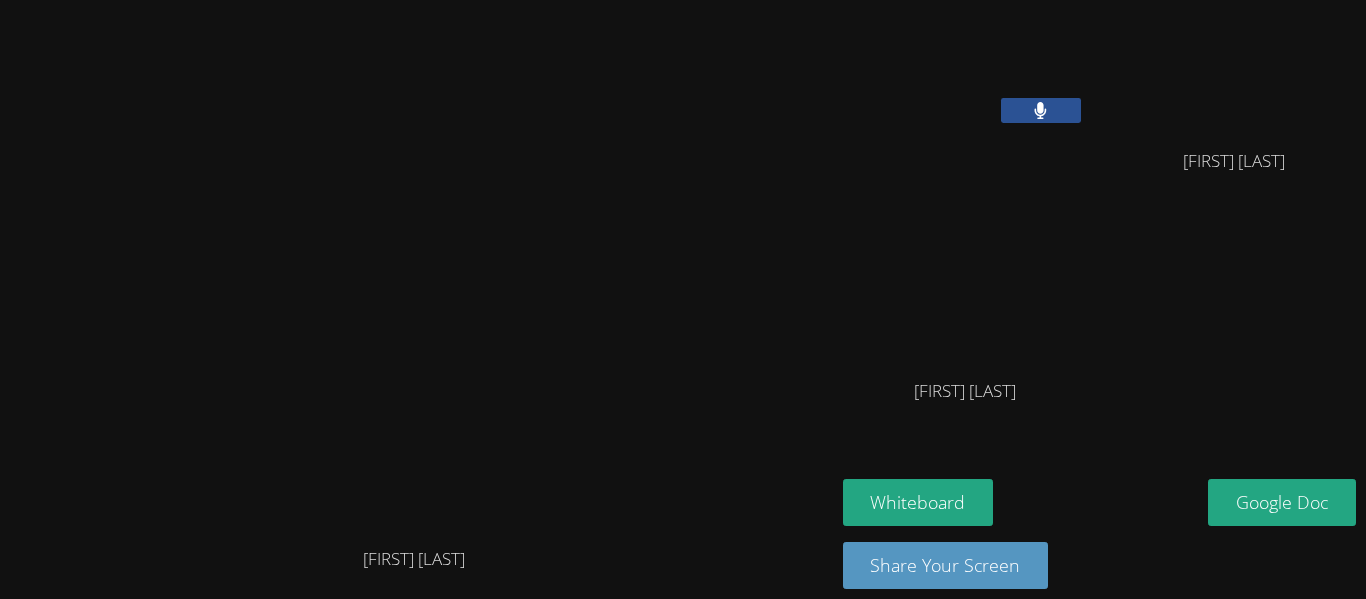 click at bounding box center [1041, 110] 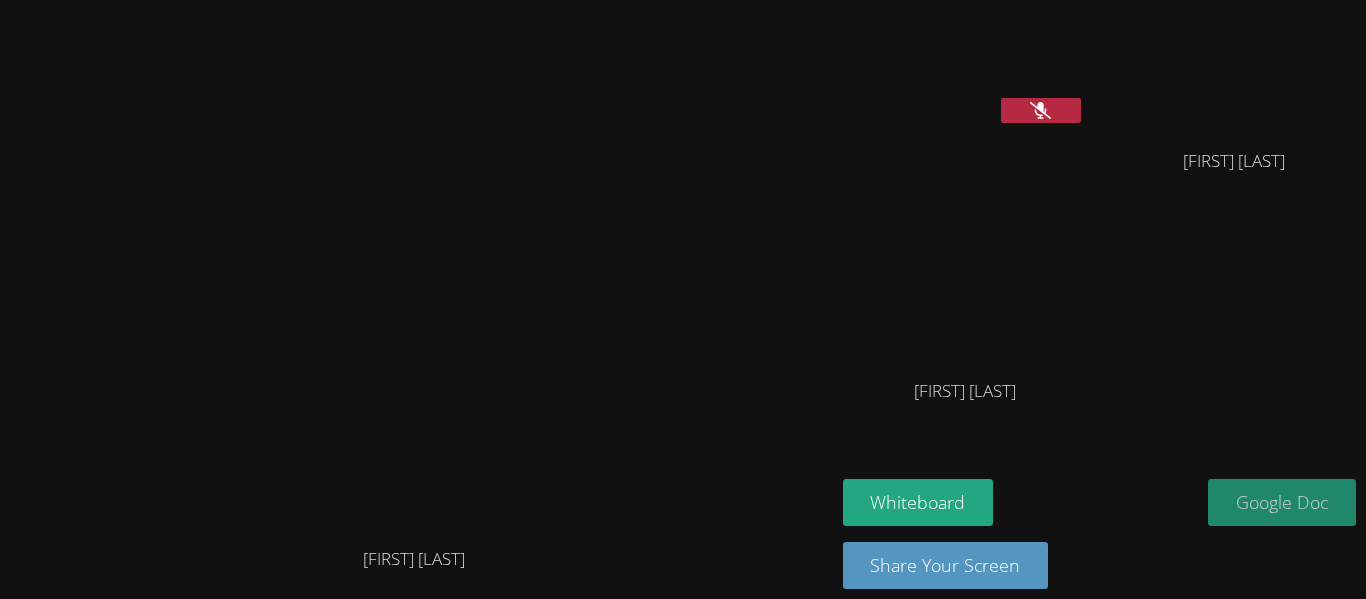 click on "Google Doc" at bounding box center [1282, 502] 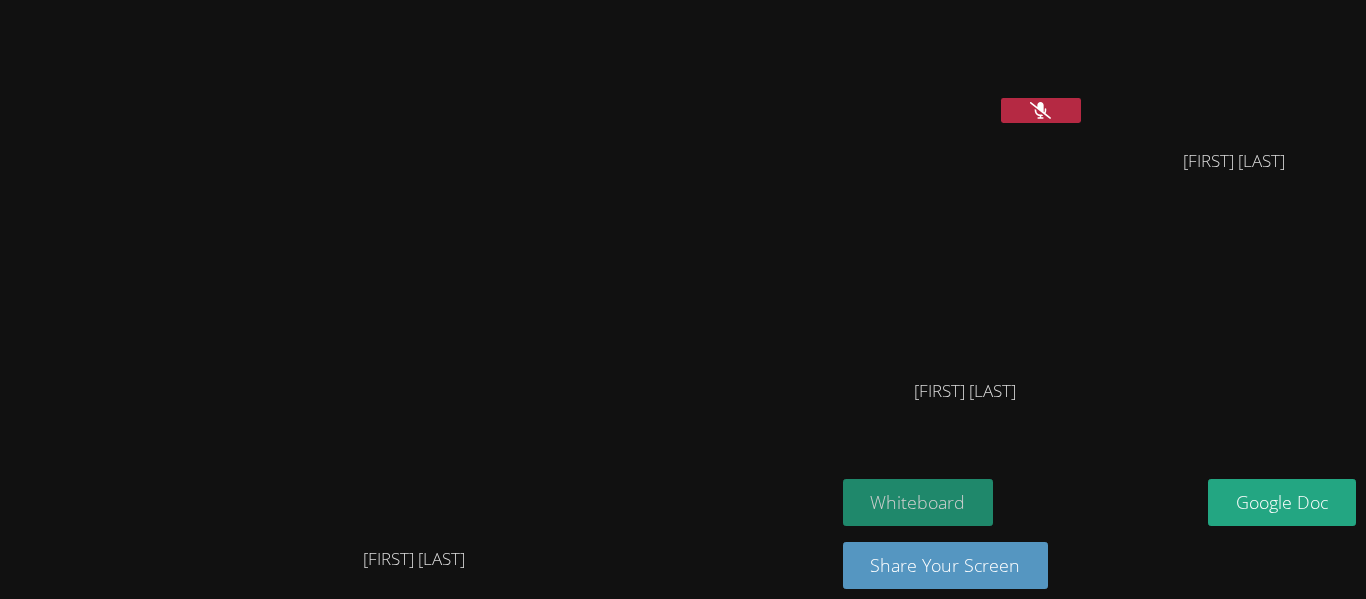 click on "Whiteboard" at bounding box center (918, 502) 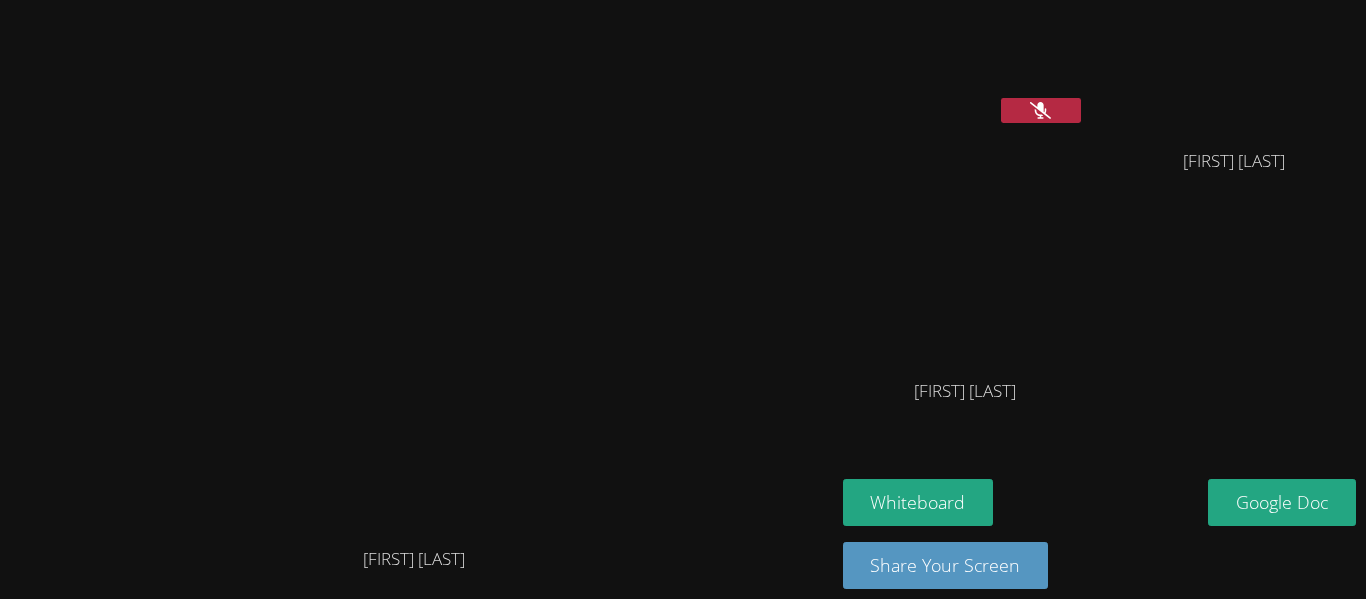 click at bounding box center (1041, 110) 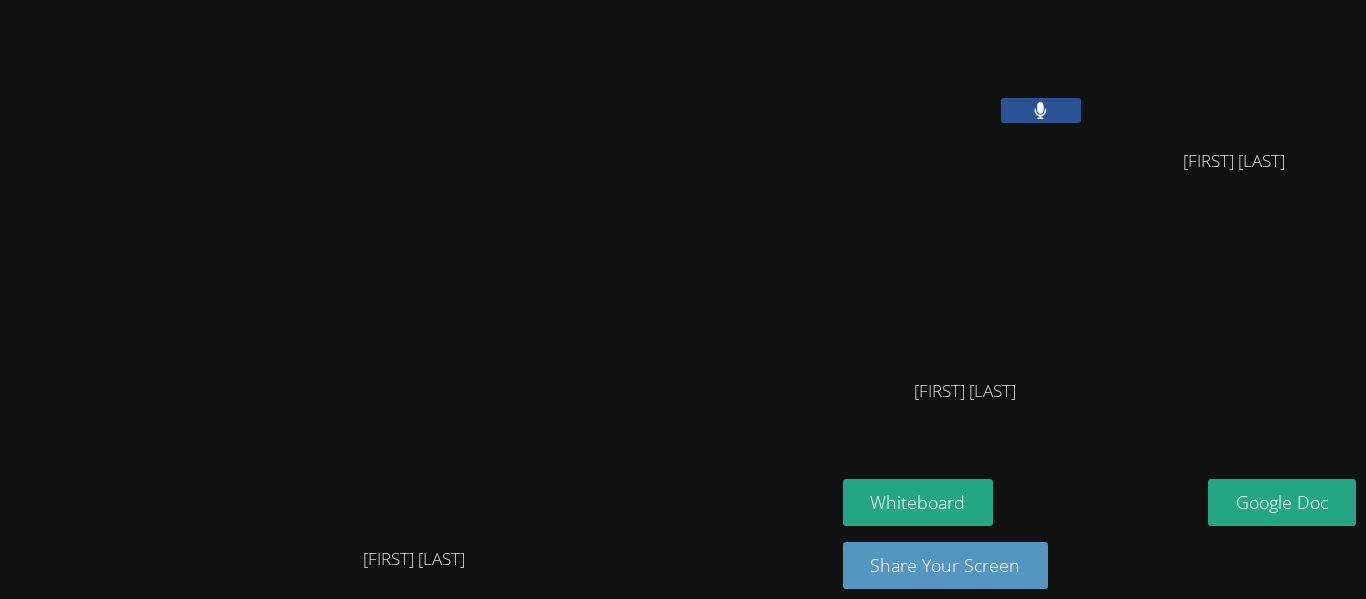 click at bounding box center (1041, 110) 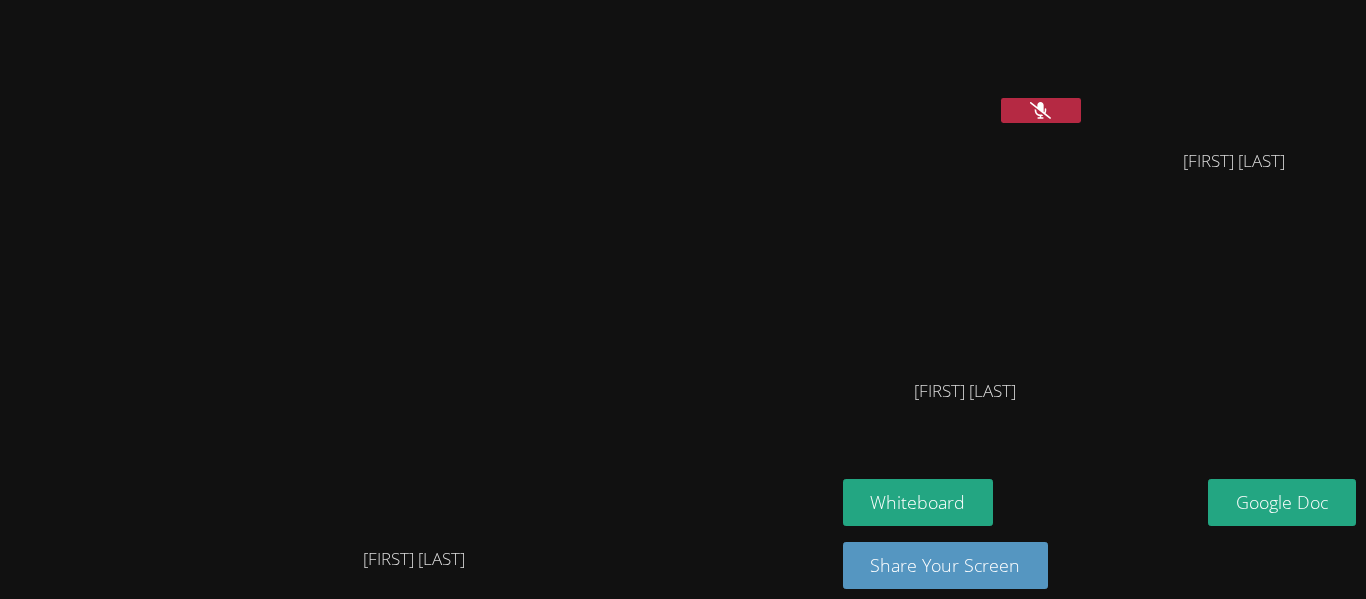 click at bounding box center (1041, 110) 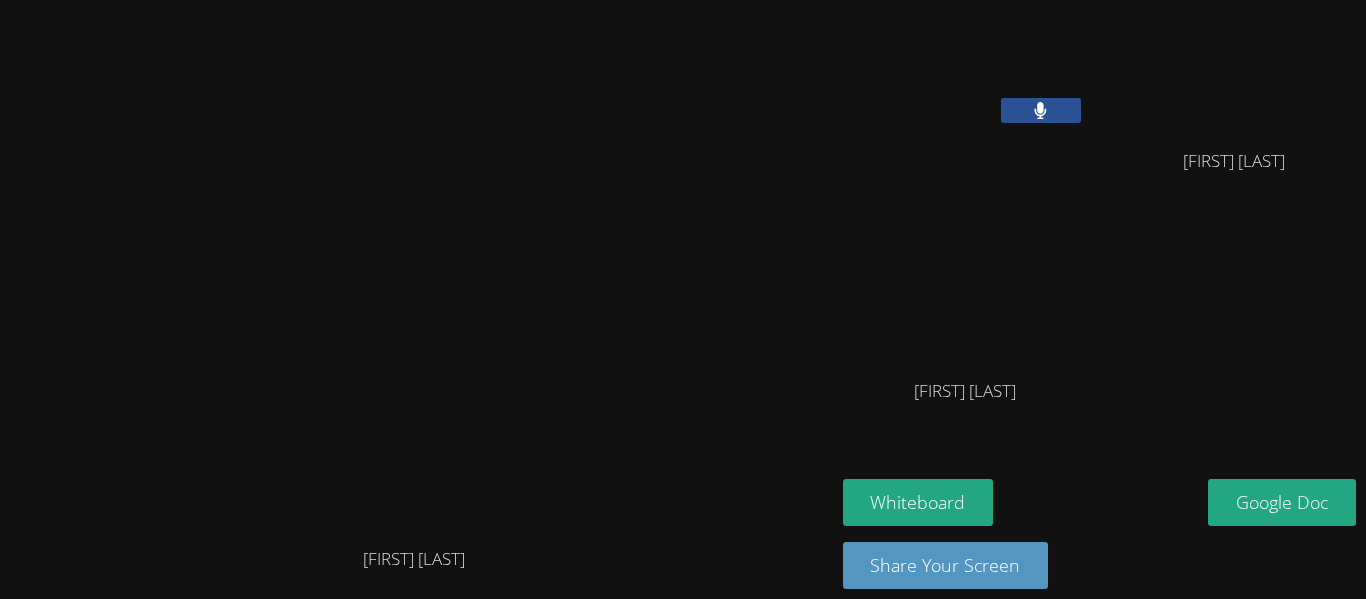 click at bounding box center (1041, 110) 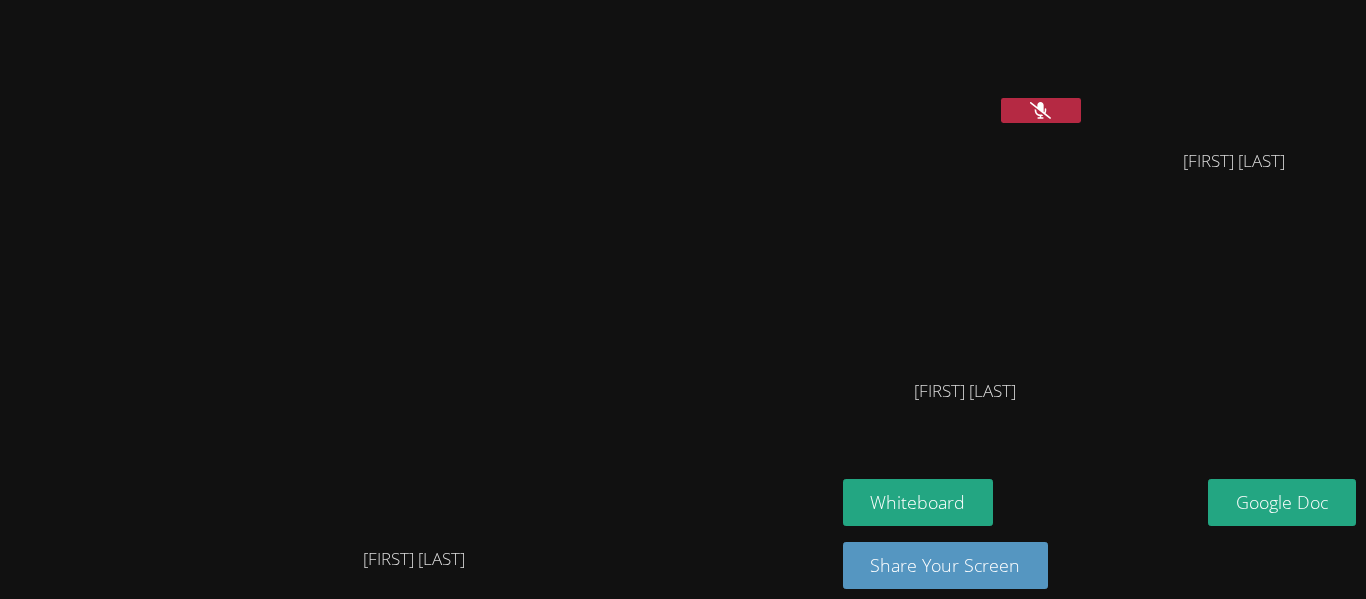 click at bounding box center [1041, 110] 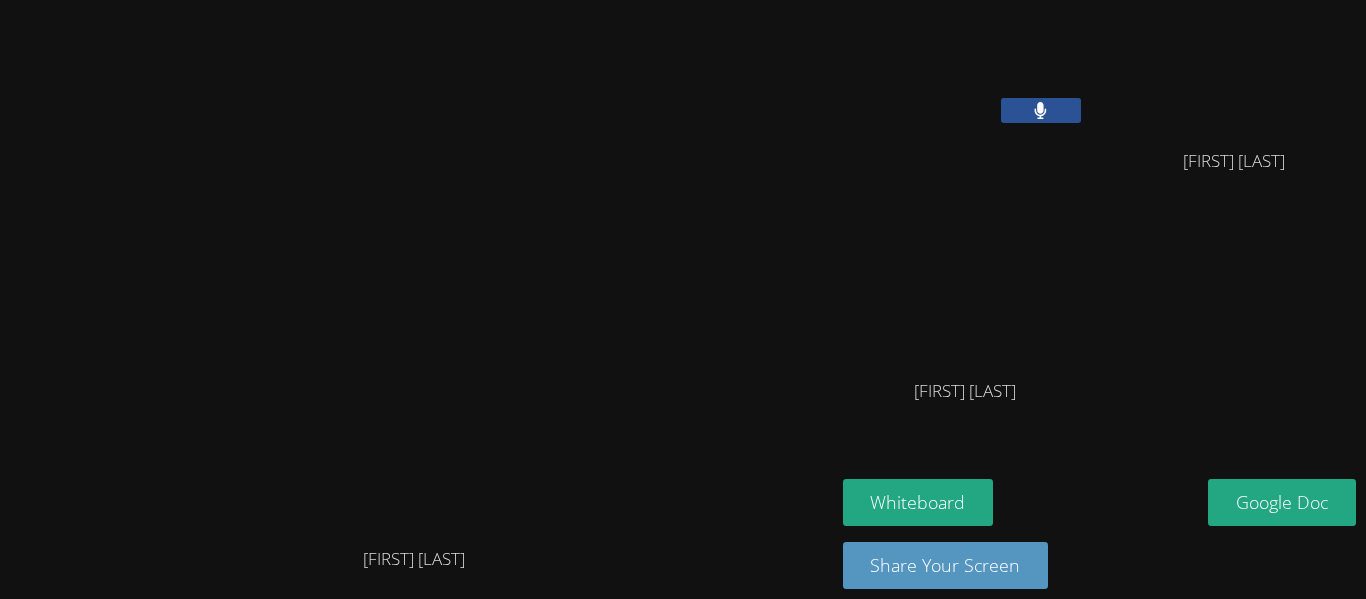 click at bounding box center (1041, 110) 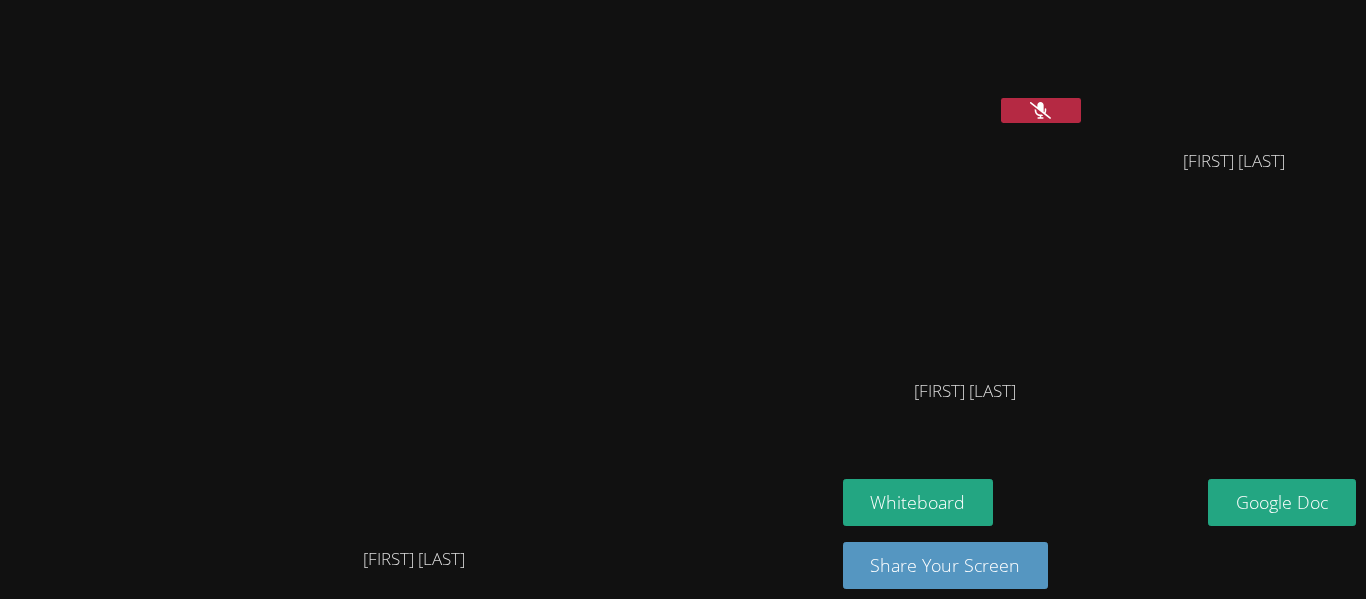 click 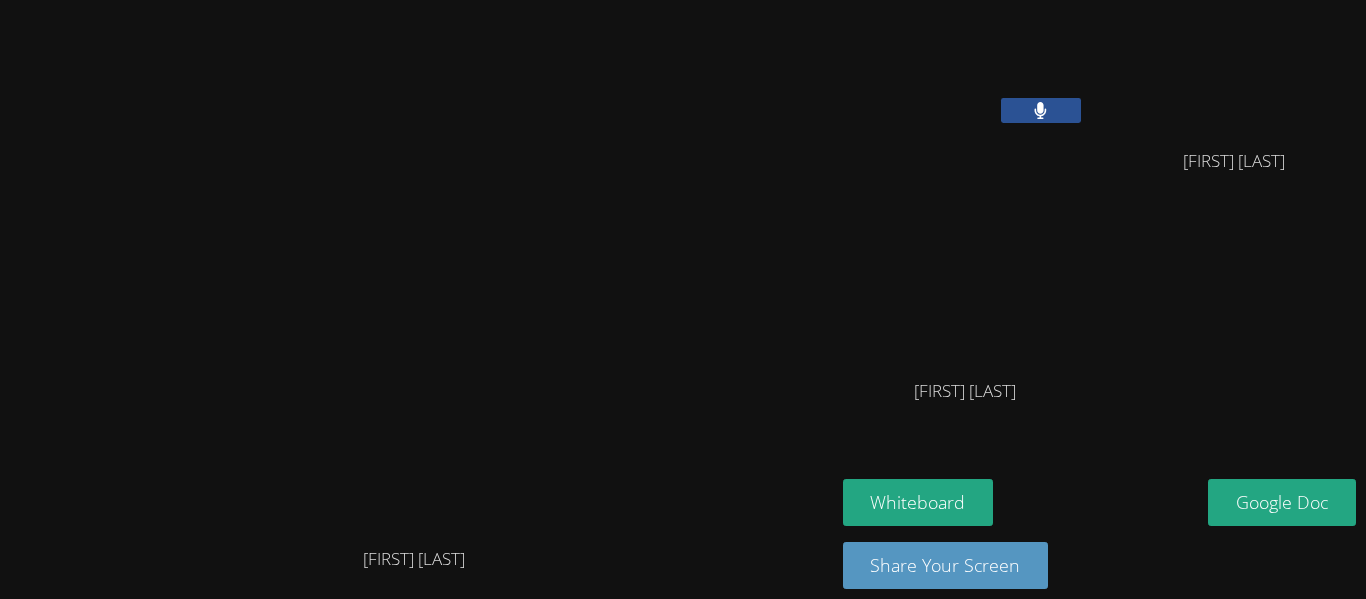 click at bounding box center (965, 71) 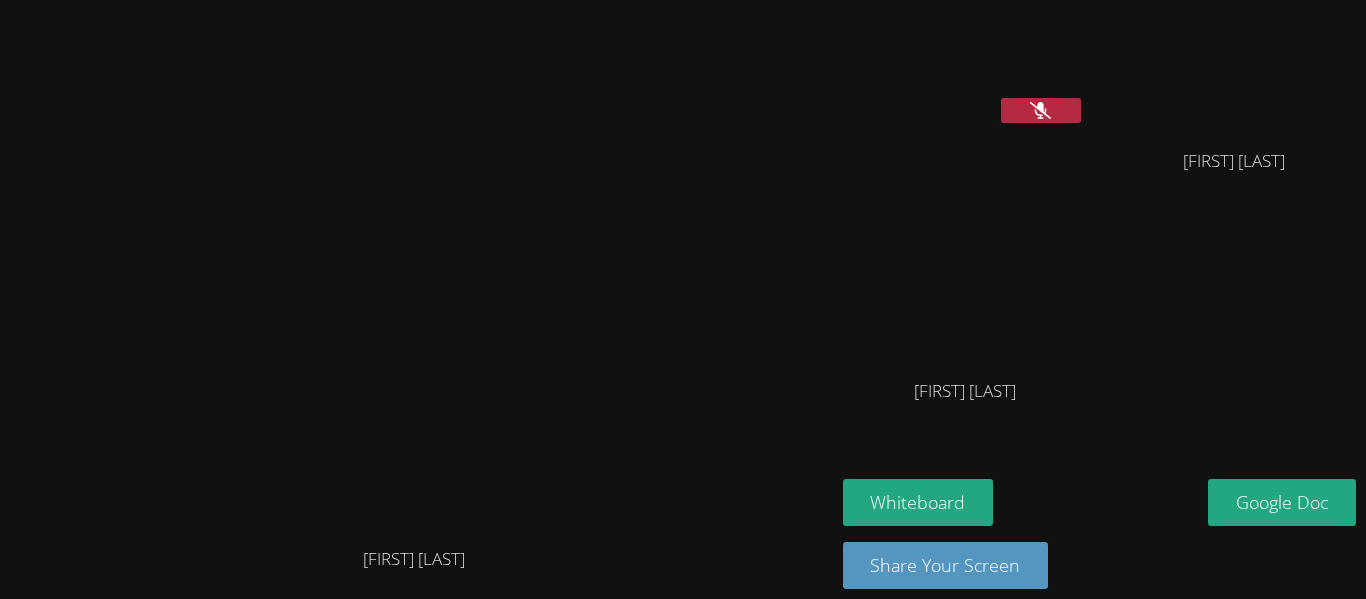 click 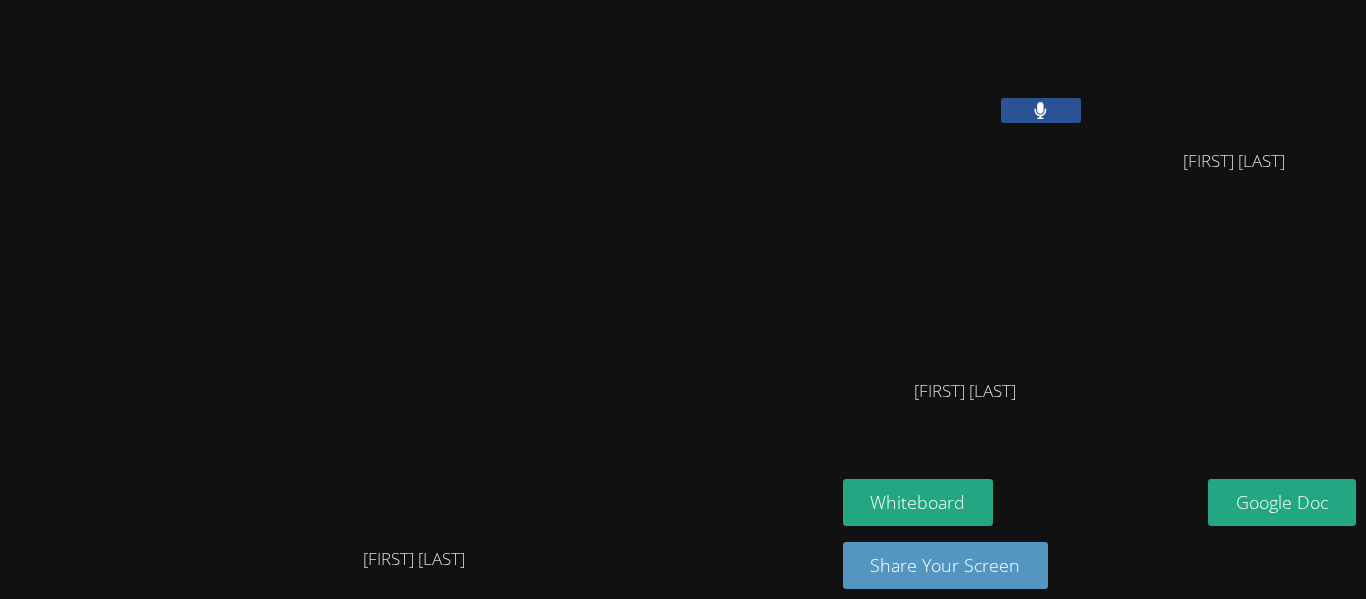 click at bounding box center (1041, 110) 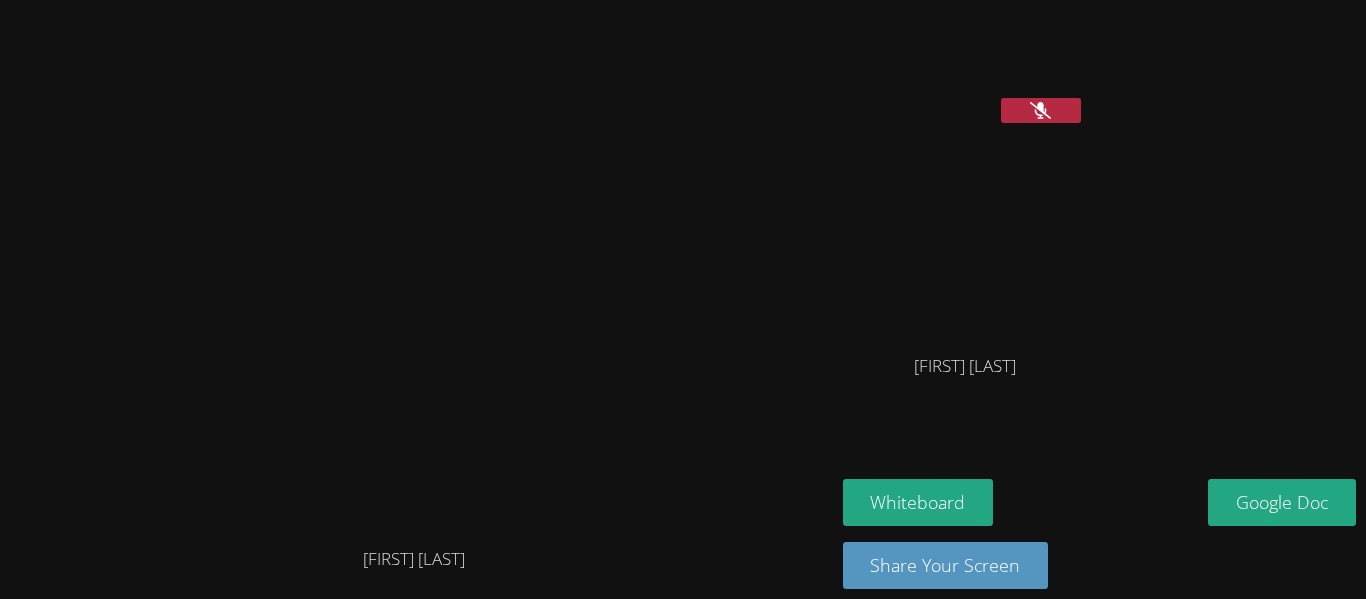 click at bounding box center (414, 270) 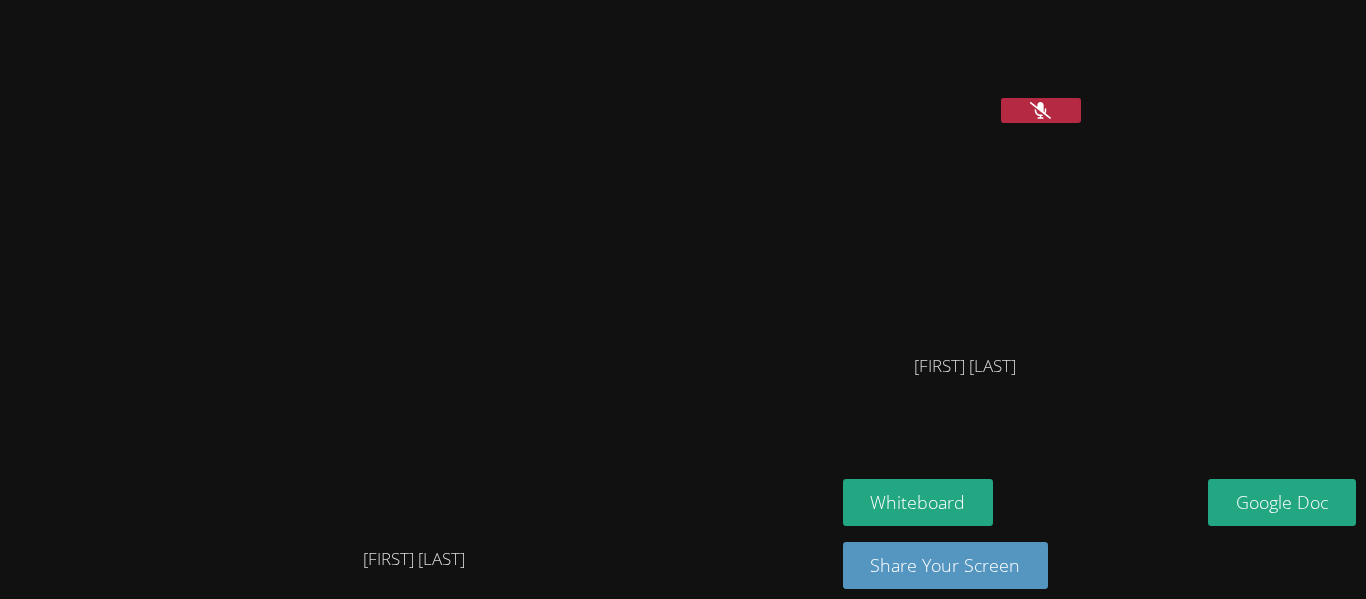 click at bounding box center (1041, 110) 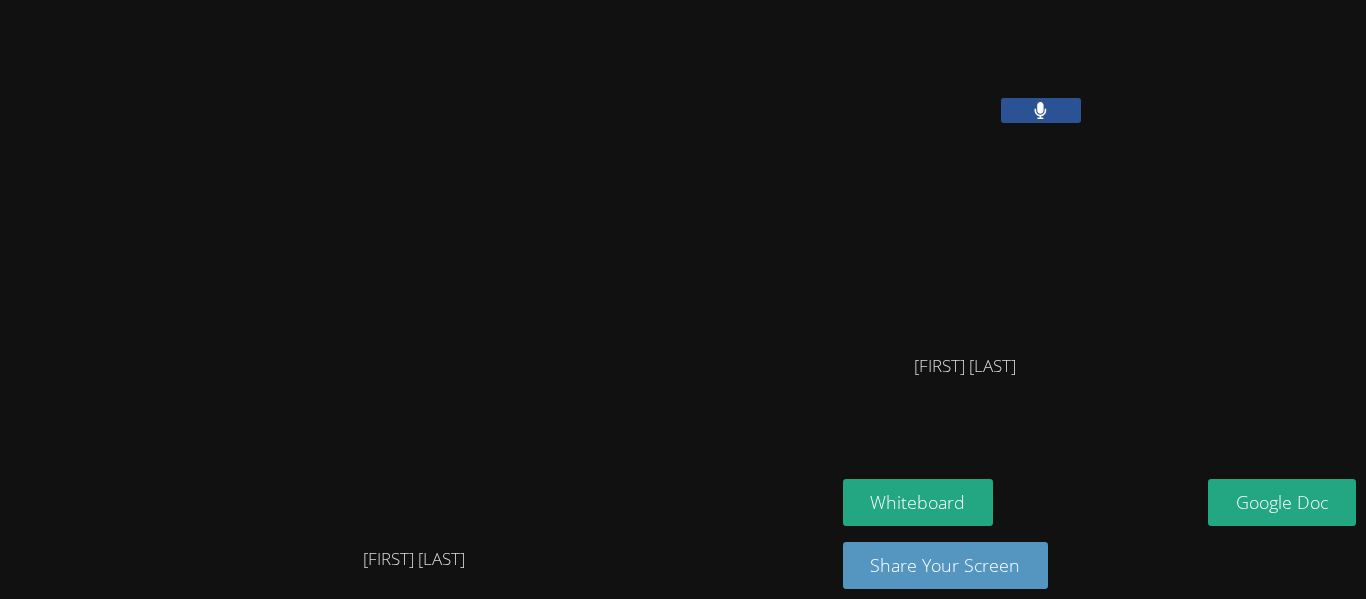 click at bounding box center (1041, 110) 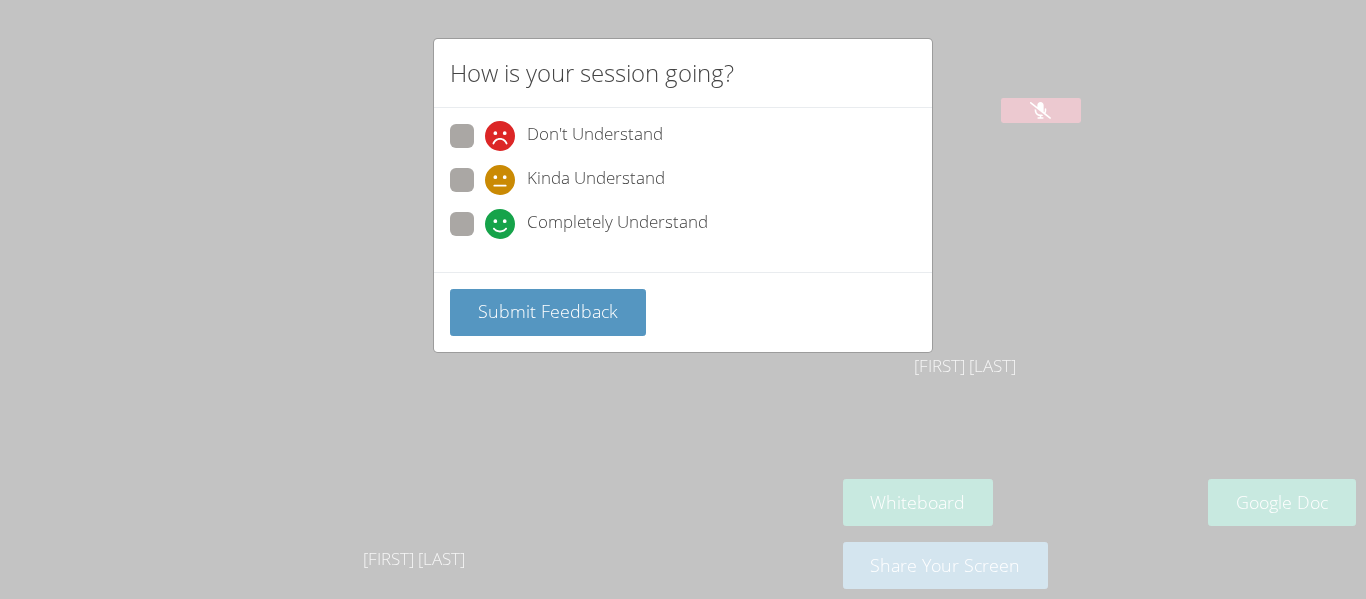 click at bounding box center [485, 151] 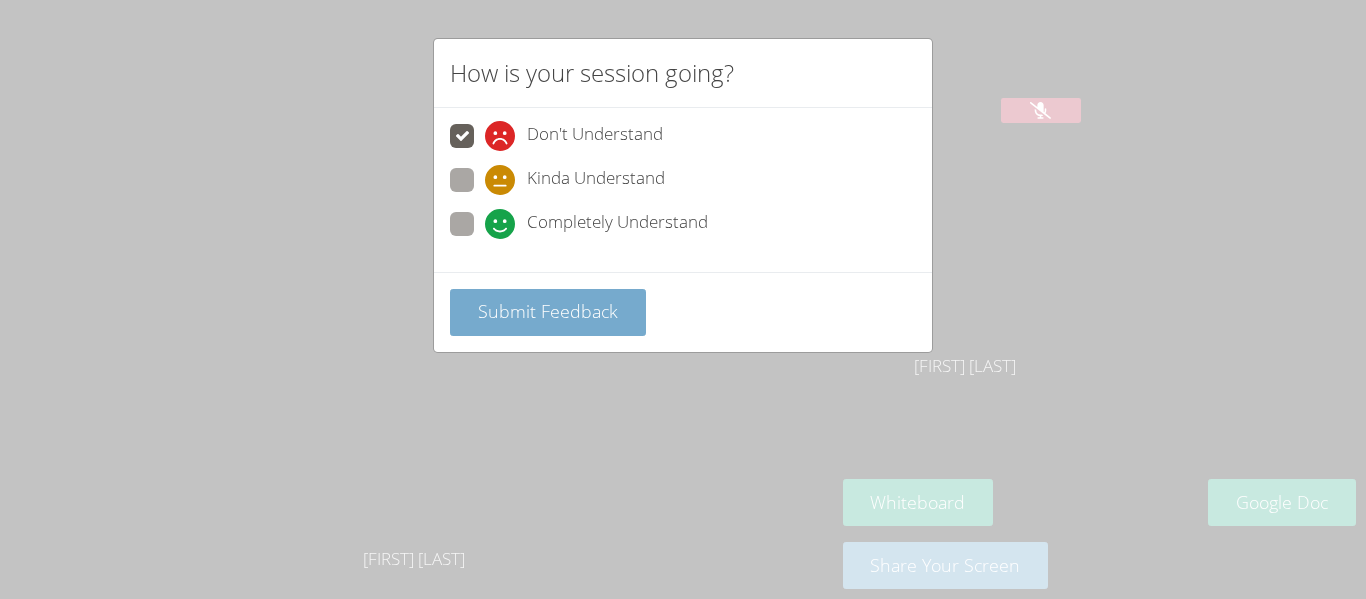 click on "Submit Feedback" at bounding box center (548, 311) 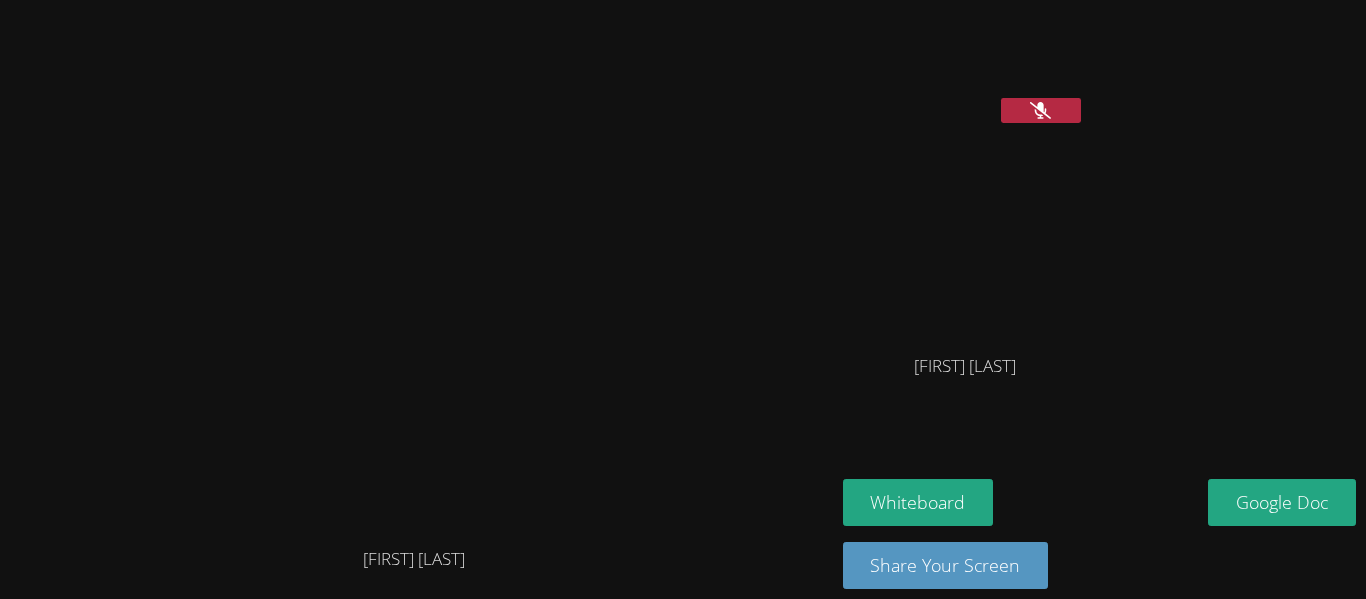 click at bounding box center (1041, 110) 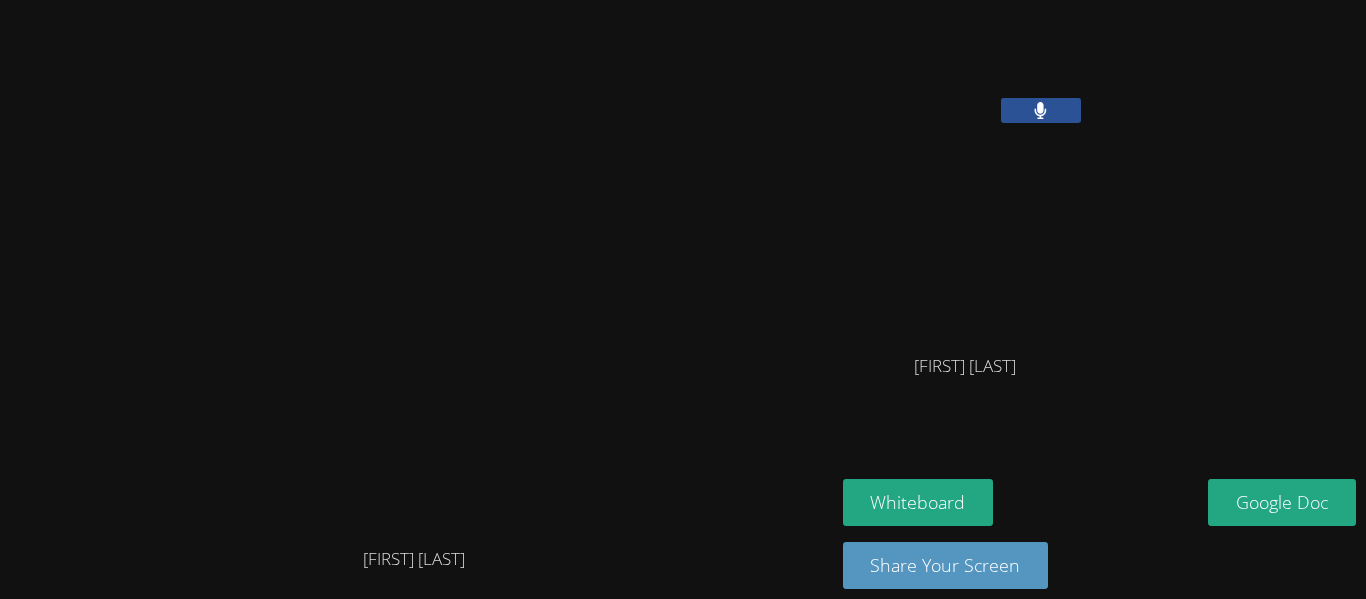 click at bounding box center [1041, 110] 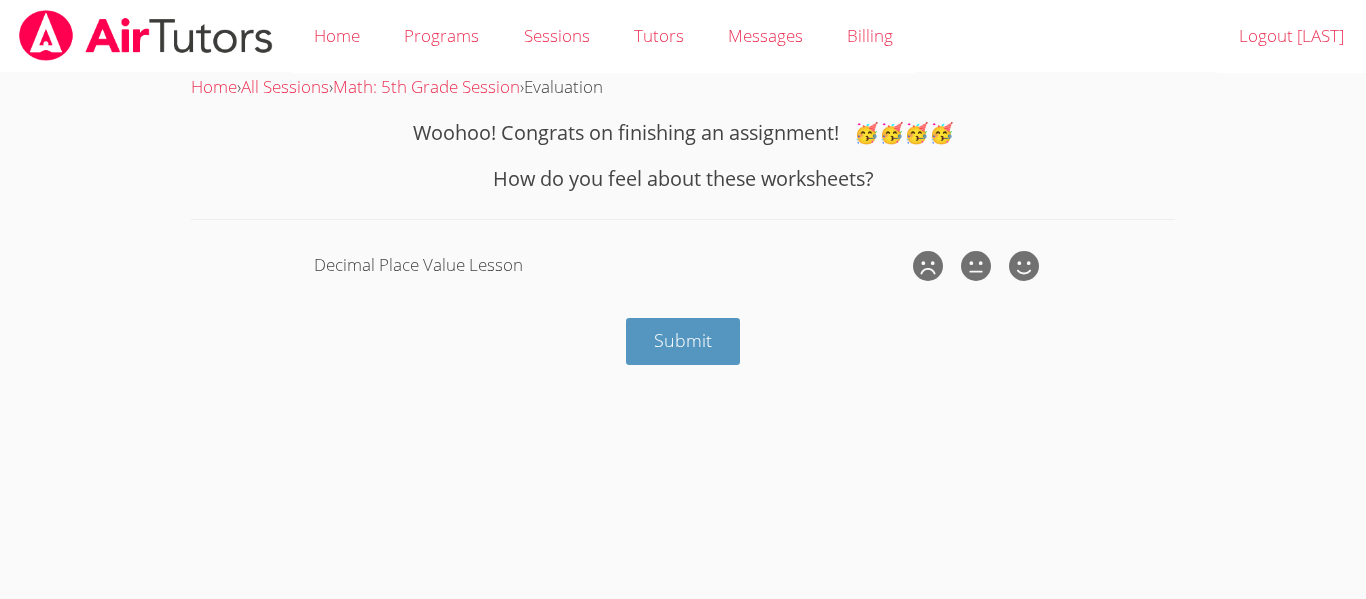 scroll, scrollTop: 0, scrollLeft: 0, axis: both 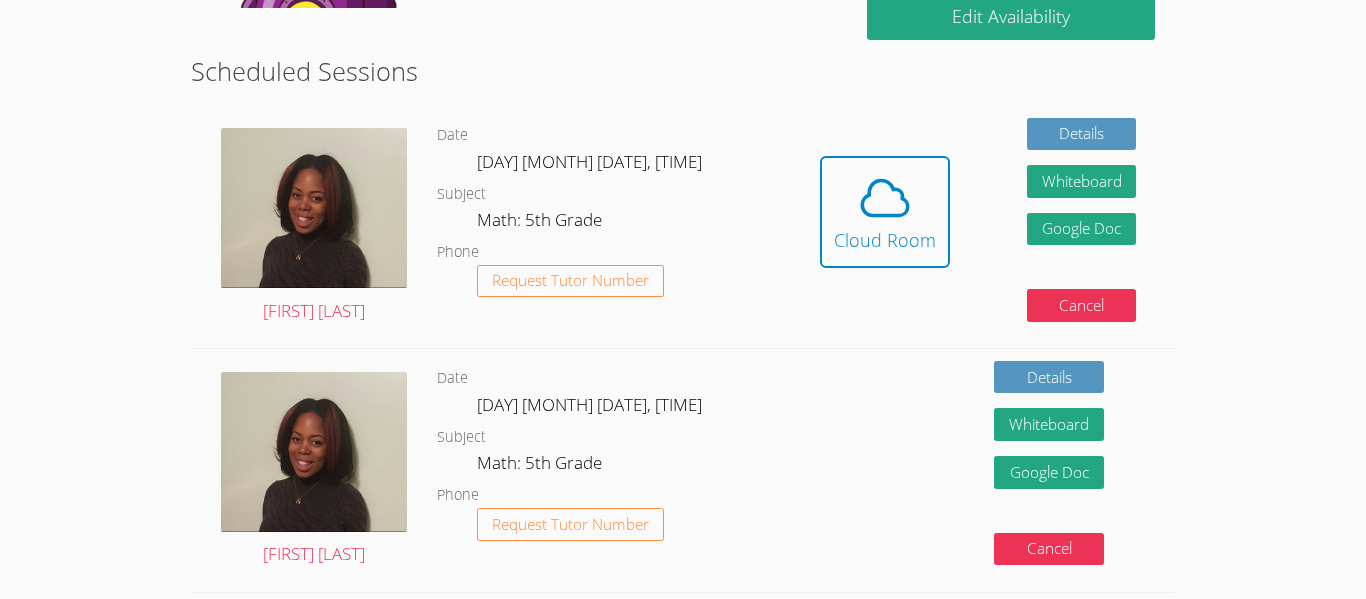 type 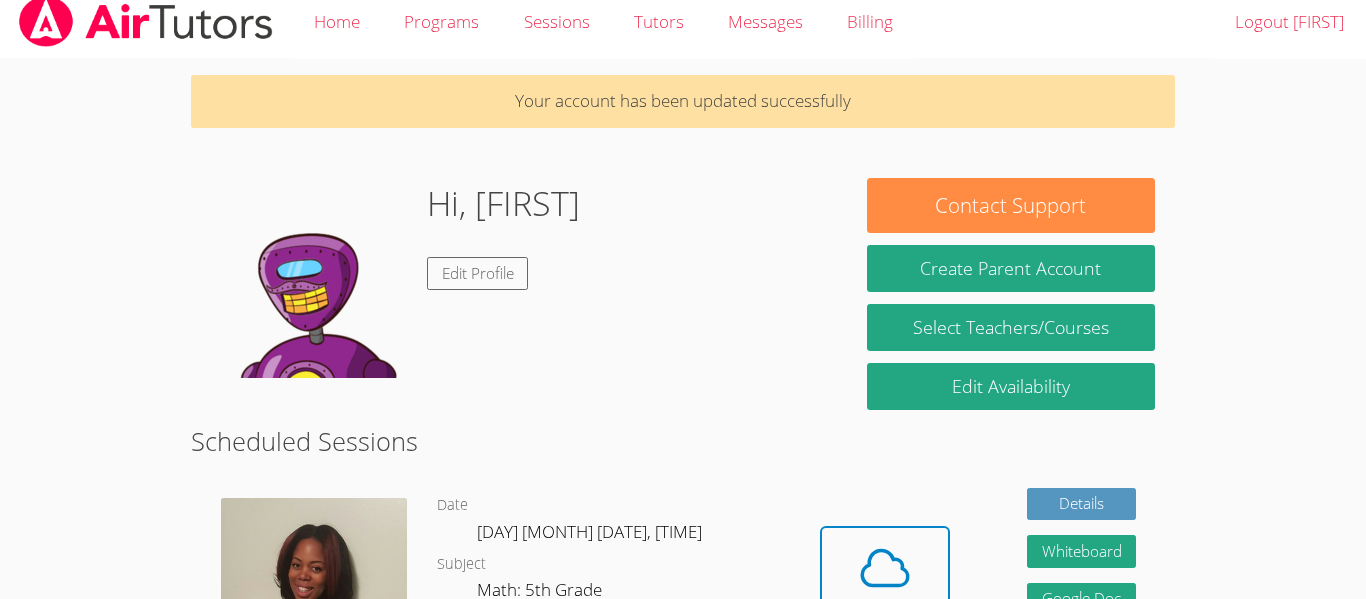 scroll, scrollTop: 0, scrollLeft: 0, axis: both 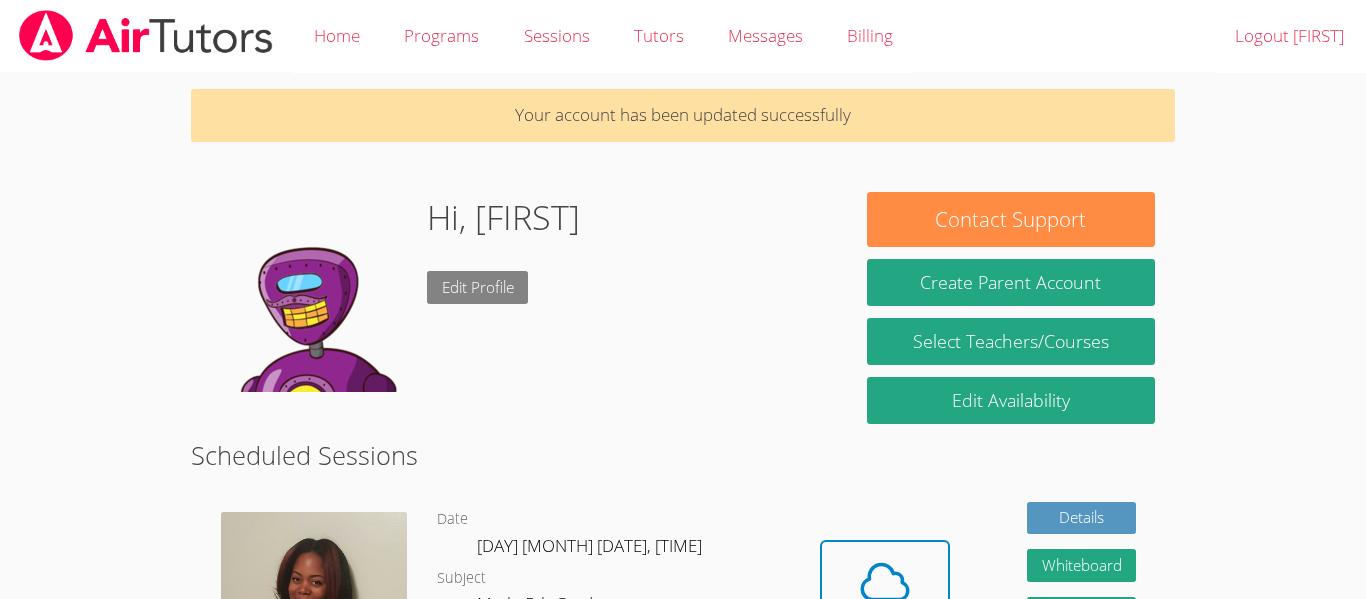 click on "Hi, [FIRST] Edit Profile" at bounding box center (519, 292) 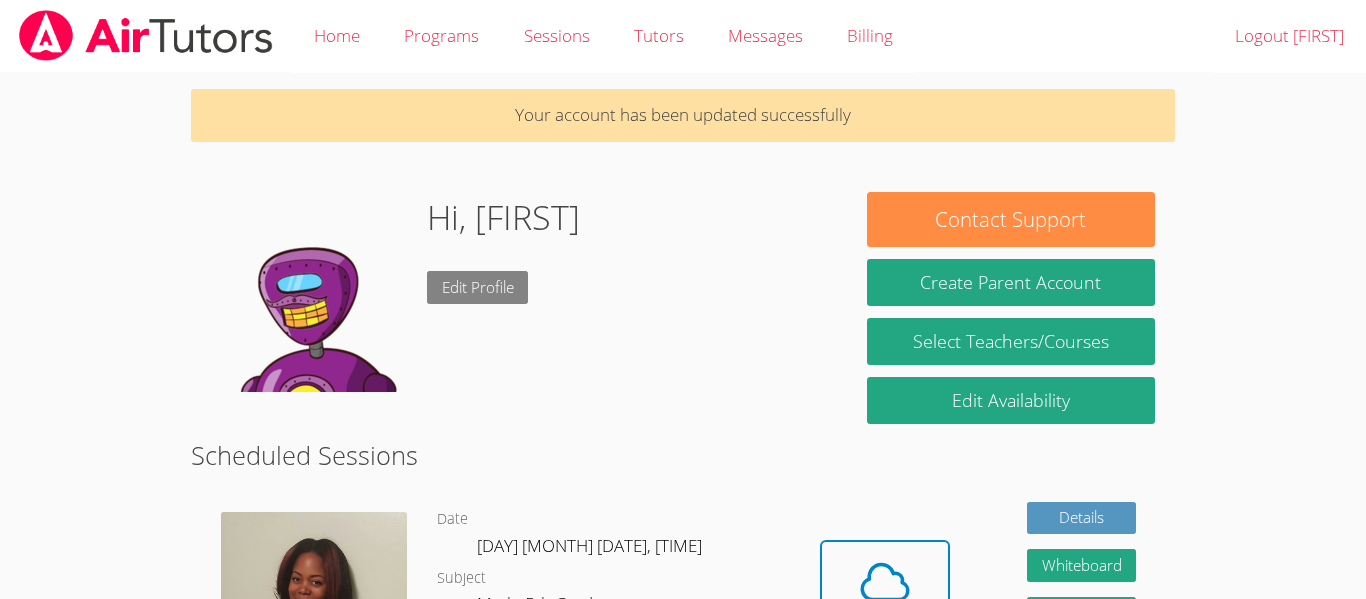 click on "Edit Profile" at bounding box center (478, 287) 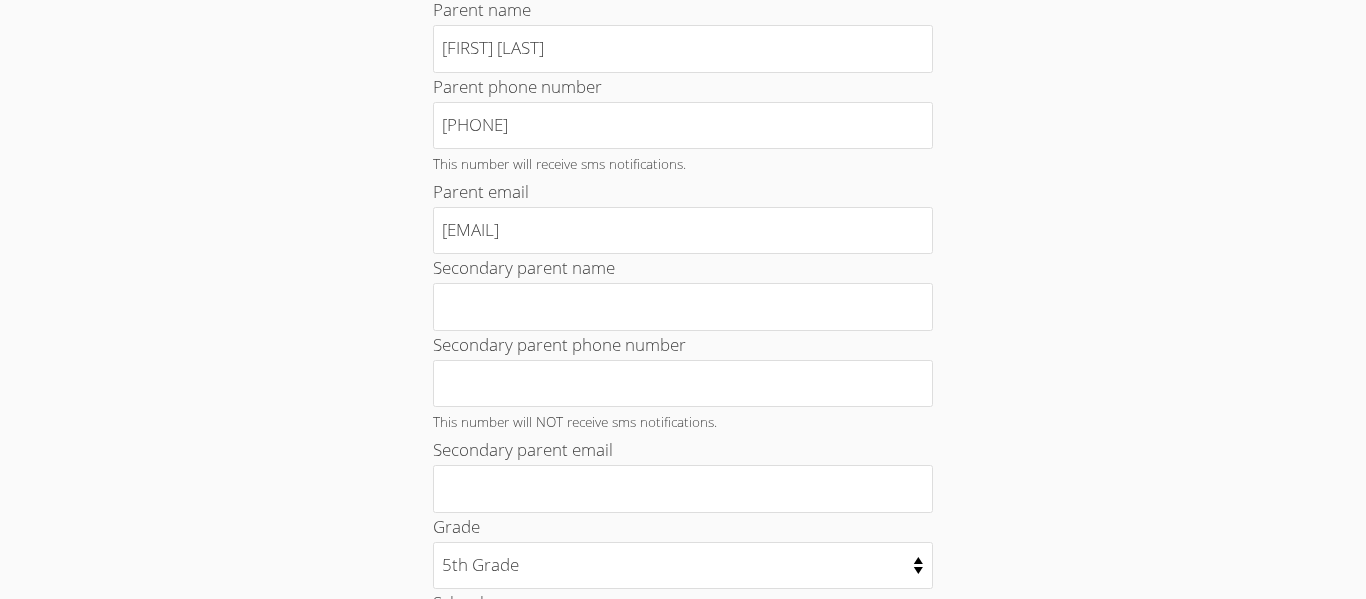 scroll, scrollTop: 486, scrollLeft: 0, axis: vertical 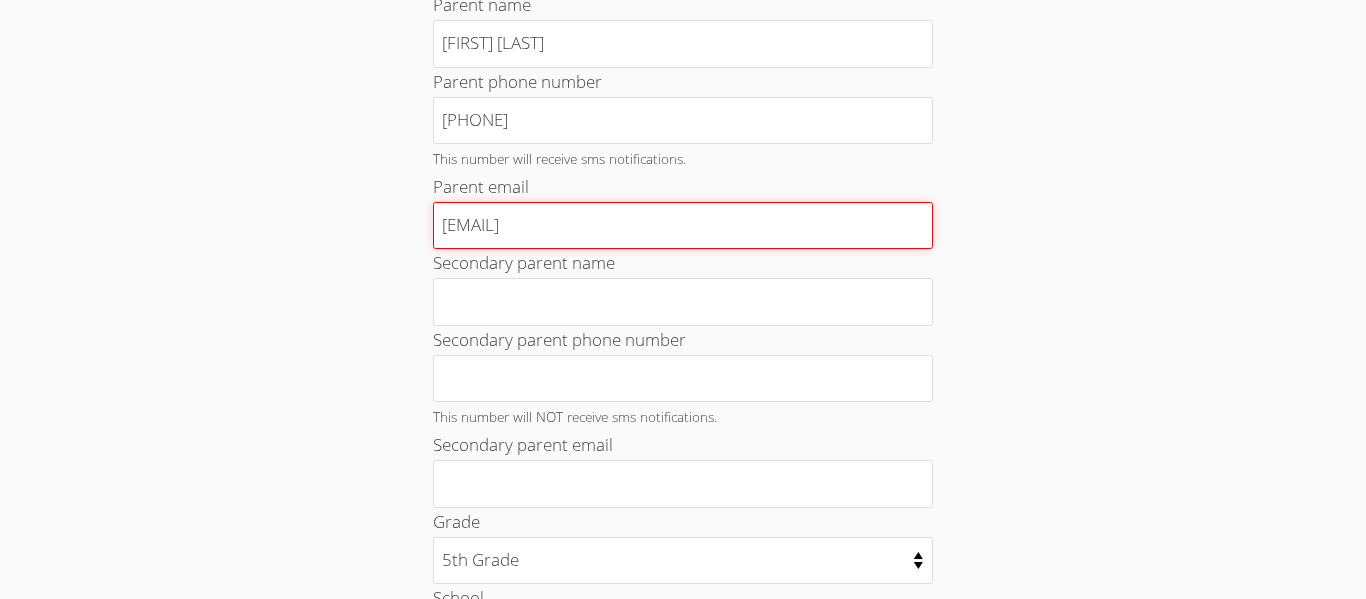 drag, startPoint x: 629, startPoint y: 223, endPoint x: 429, endPoint y: 230, distance: 200.12247 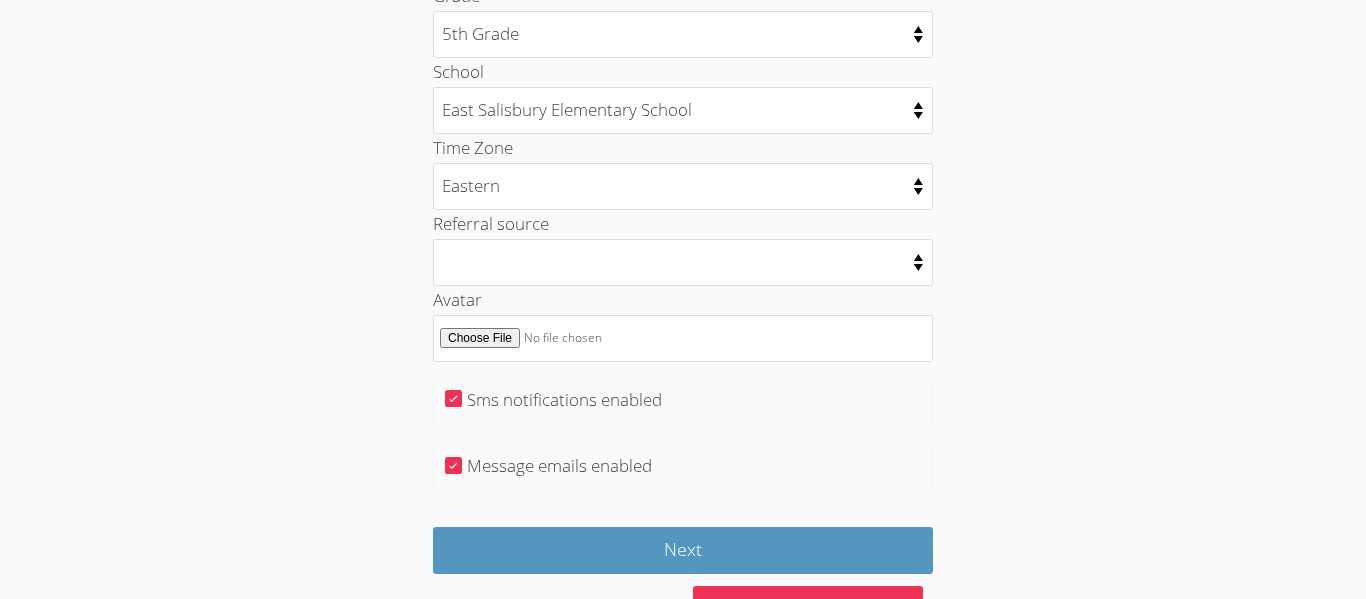 scroll, scrollTop: 1089, scrollLeft: 0, axis: vertical 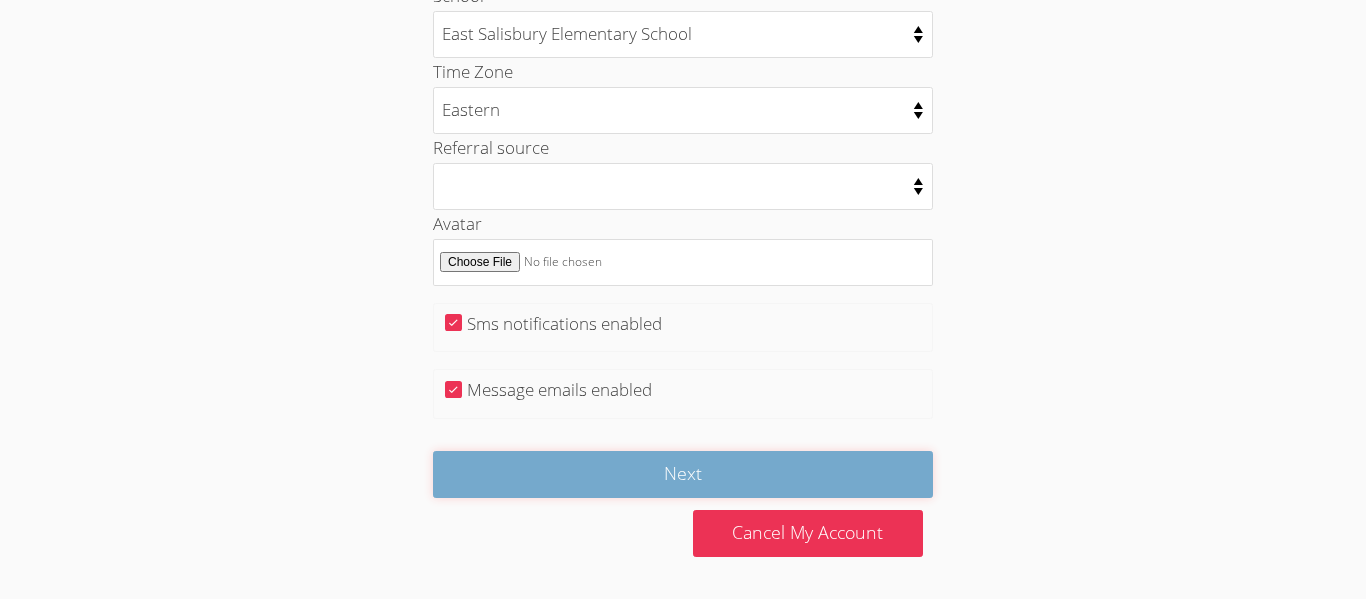 click on "Next" at bounding box center [683, 474] 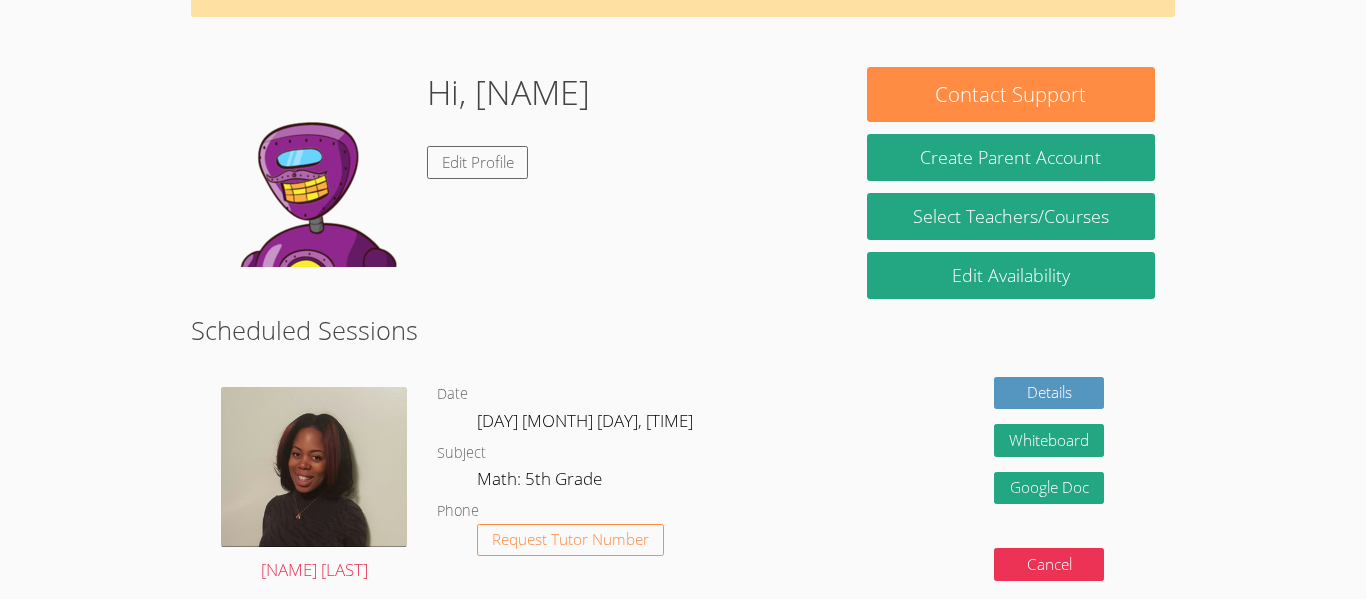 scroll, scrollTop: 130, scrollLeft: 0, axis: vertical 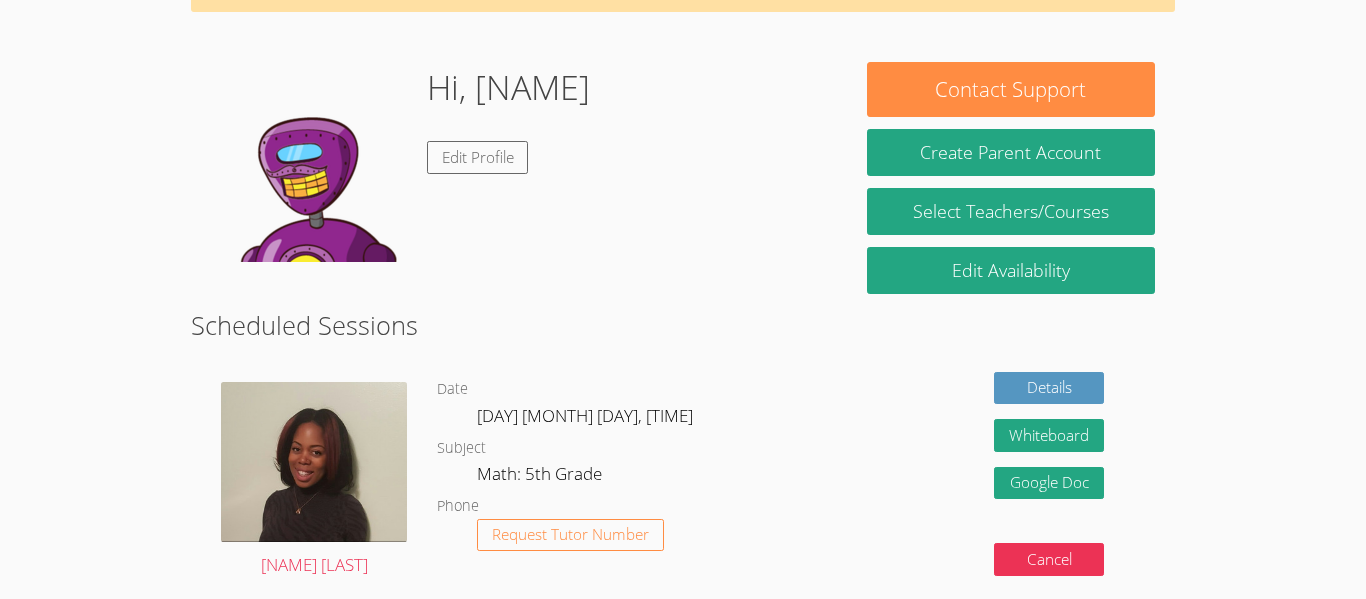 click at bounding box center (311, 162) 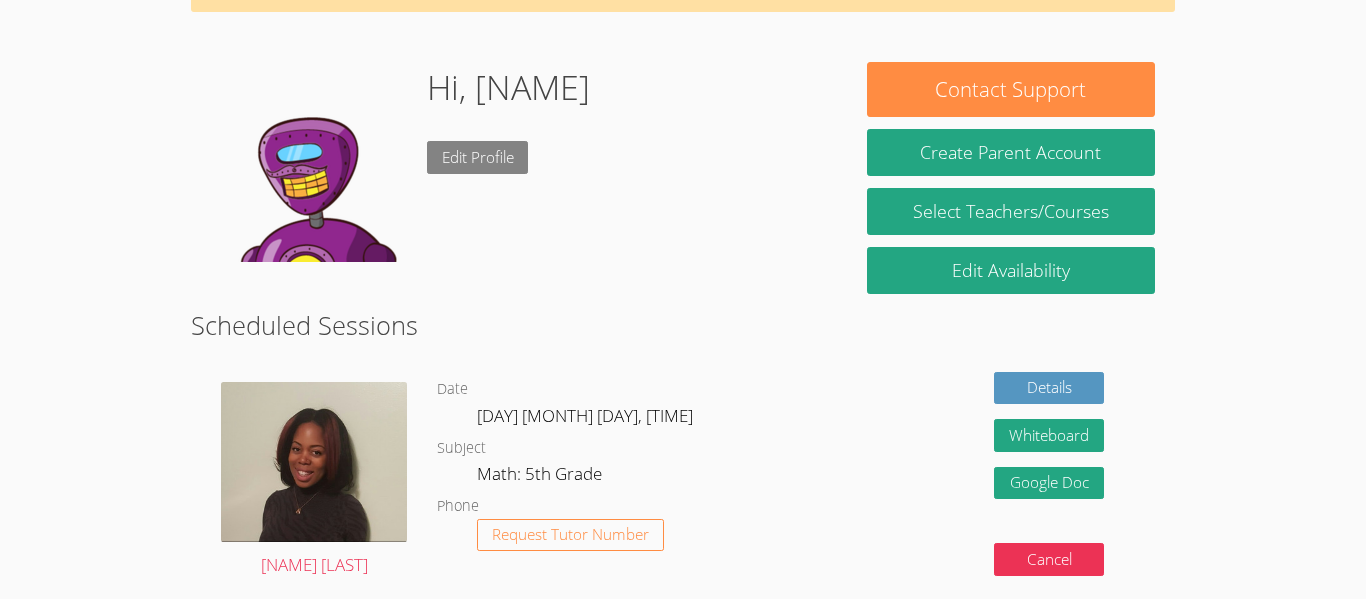 click on "Edit Profile" at bounding box center (478, 157) 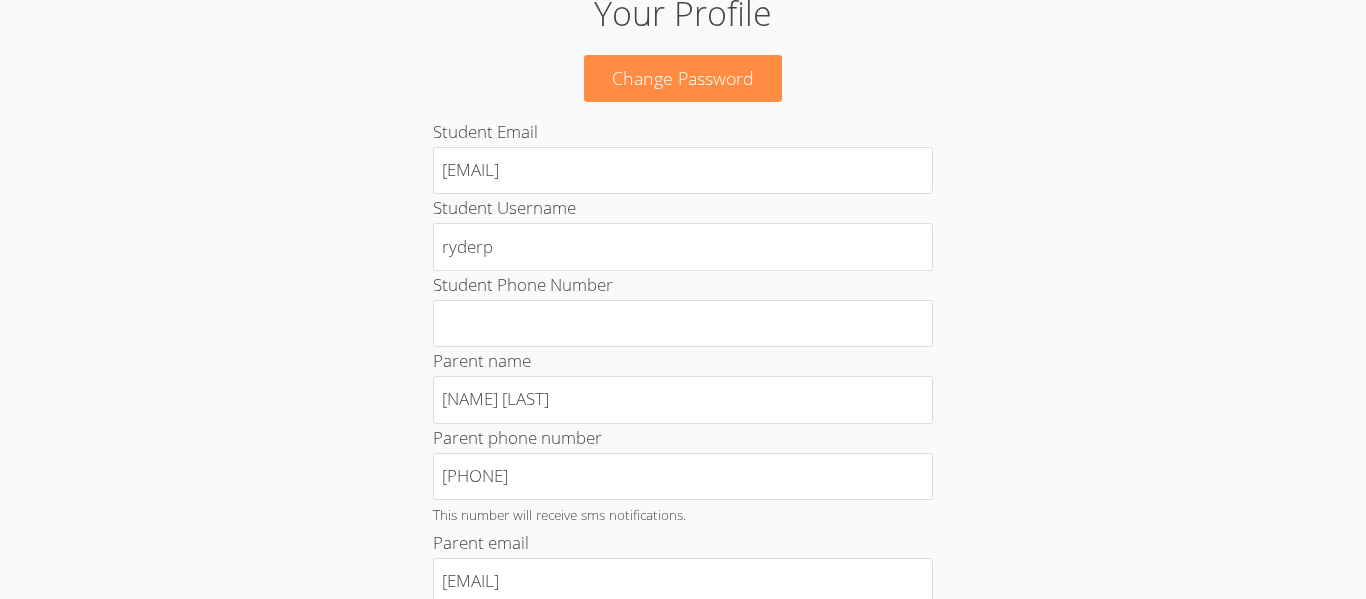scroll, scrollTop: 0, scrollLeft: 0, axis: both 